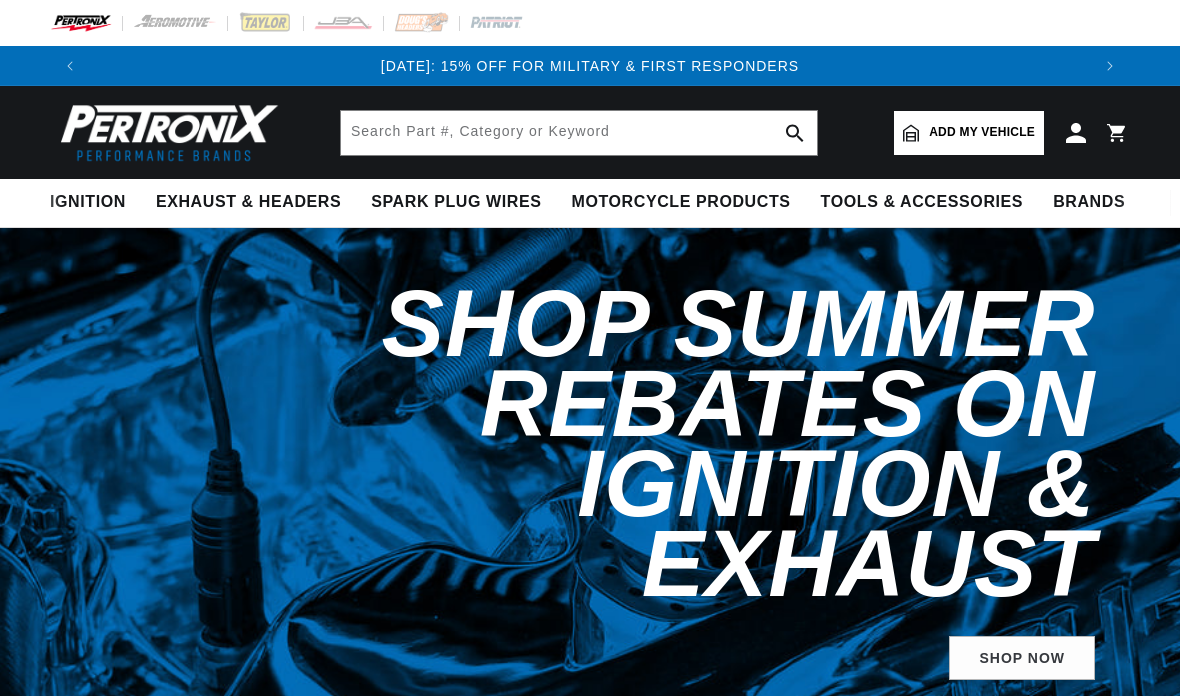 scroll, scrollTop: 0, scrollLeft: 0, axis: both 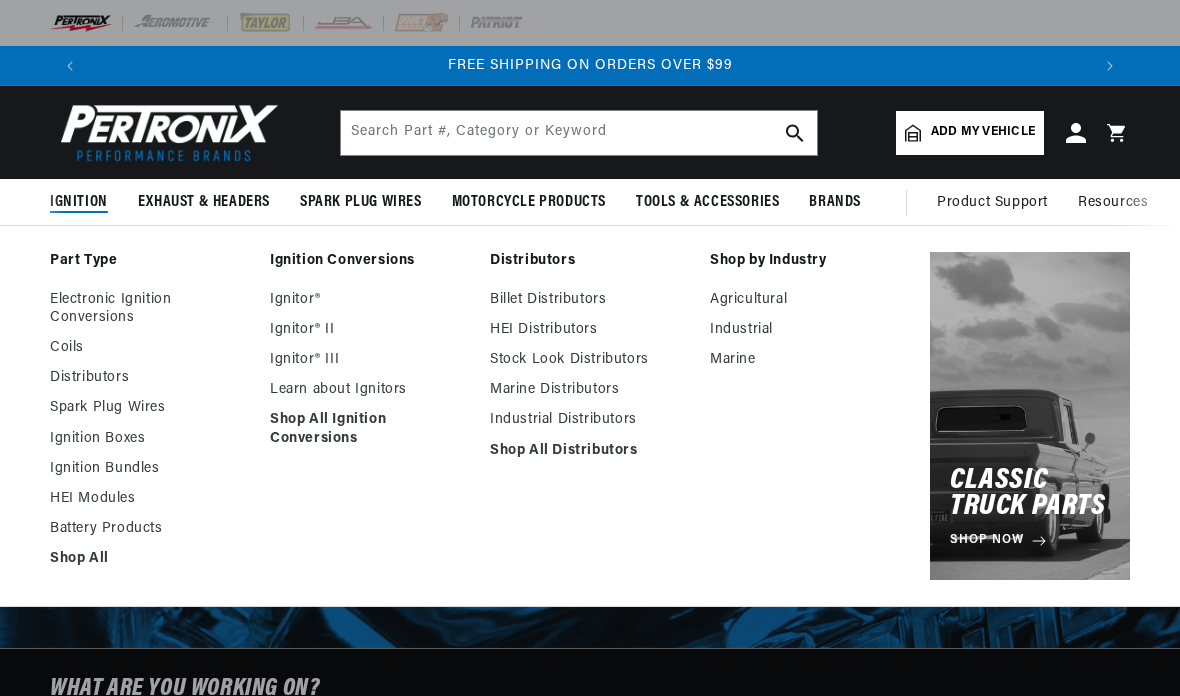 click on "Stock Look Distributors" at bounding box center [590, 360] 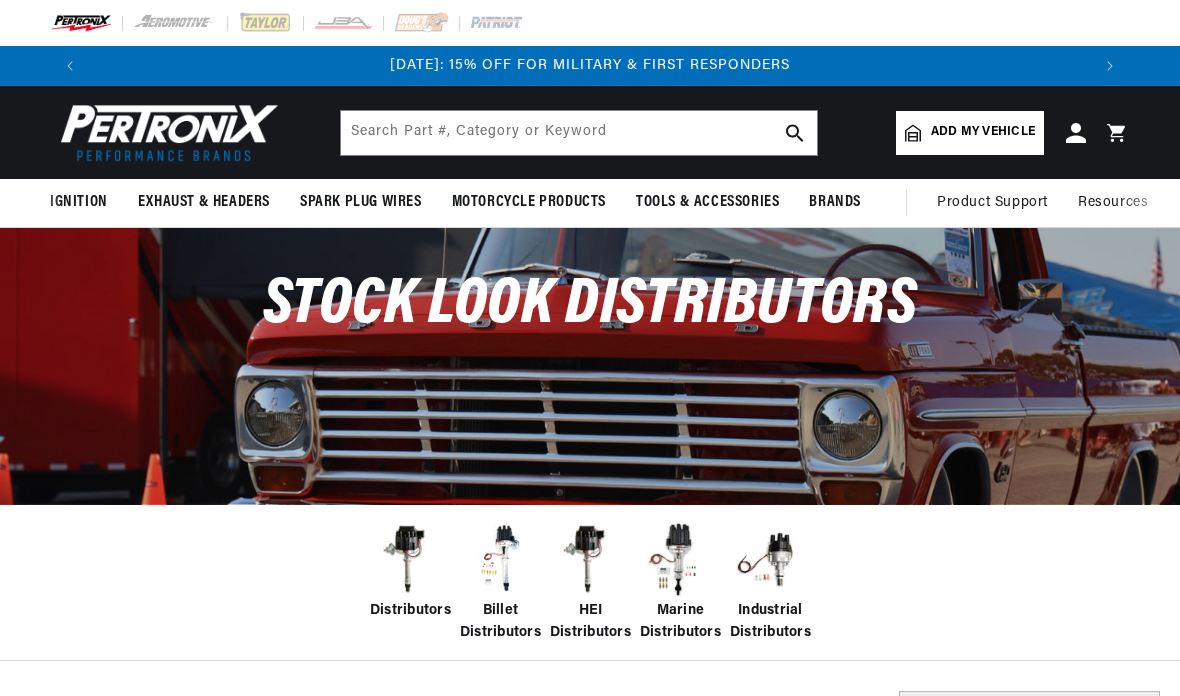 scroll, scrollTop: 0, scrollLeft: 0, axis: both 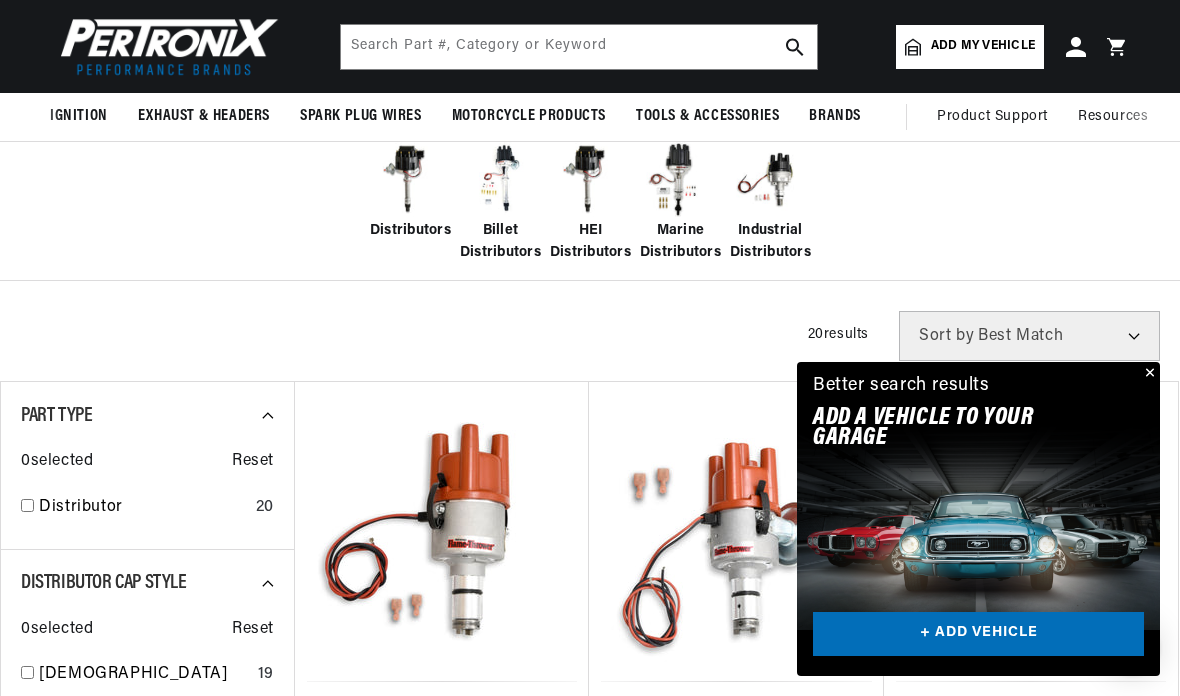 click at bounding box center (410, 180) 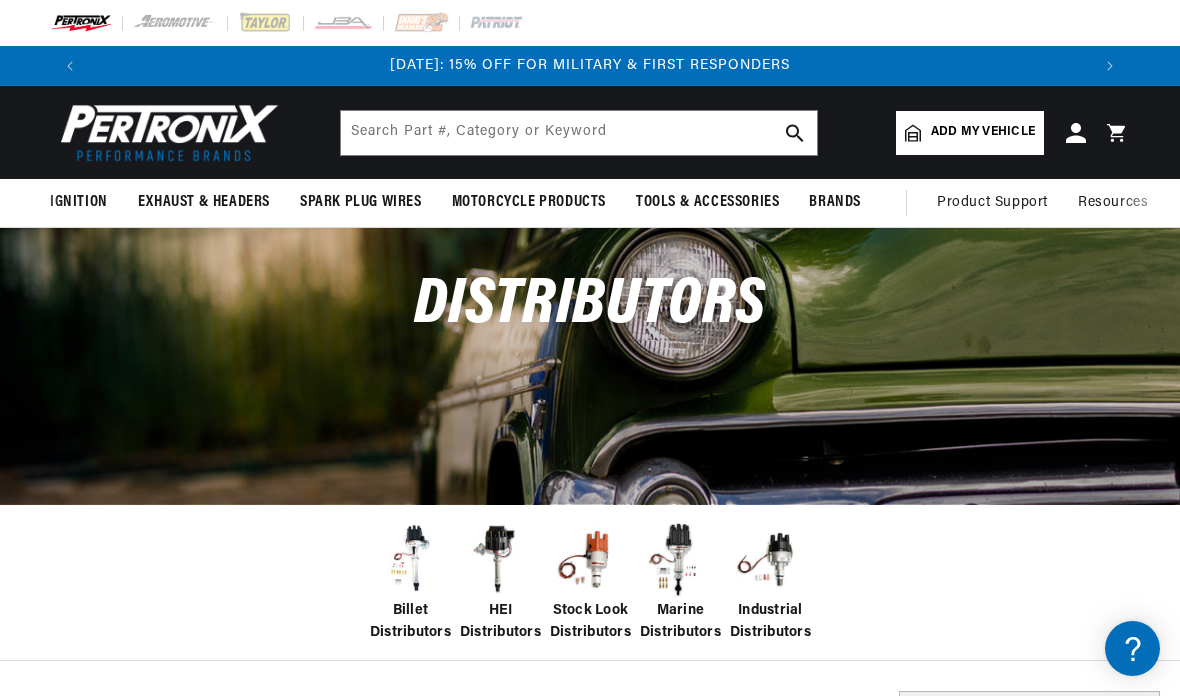 scroll, scrollTop: 299, scrollLeft: 0, axis: vertical 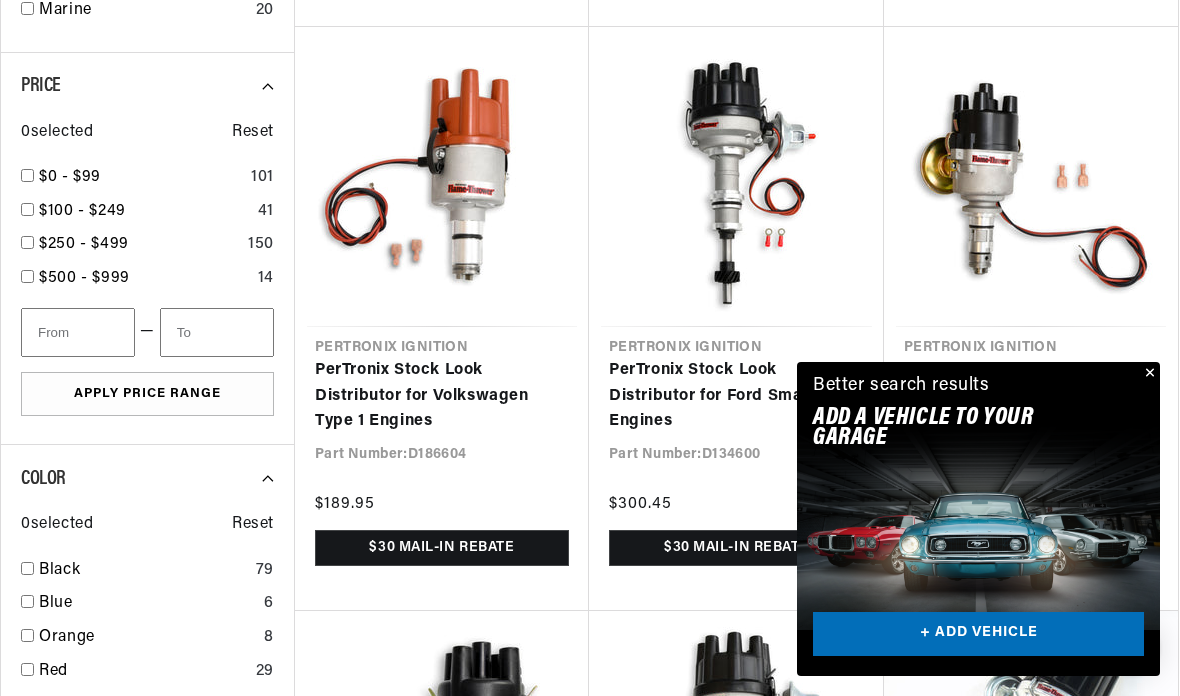 click on "+ ADD VEHICLE" at bounding box center [978, 634] 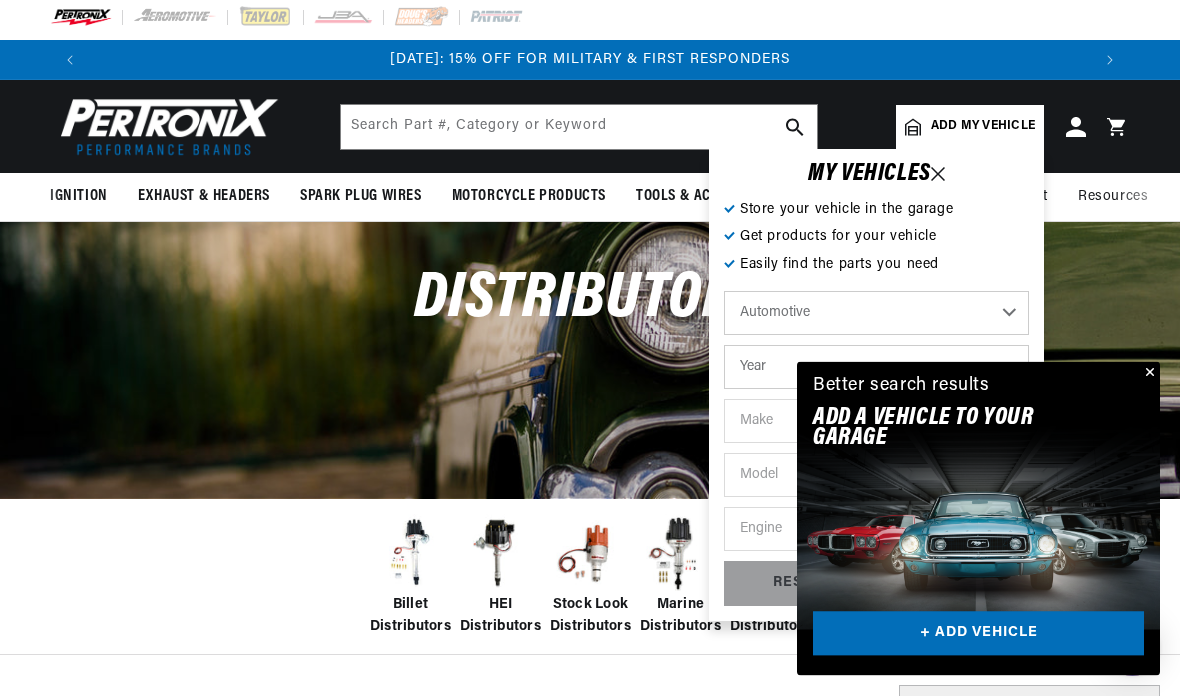 scroll, scrollTop: 0, scrollLeft: 0, axis: both 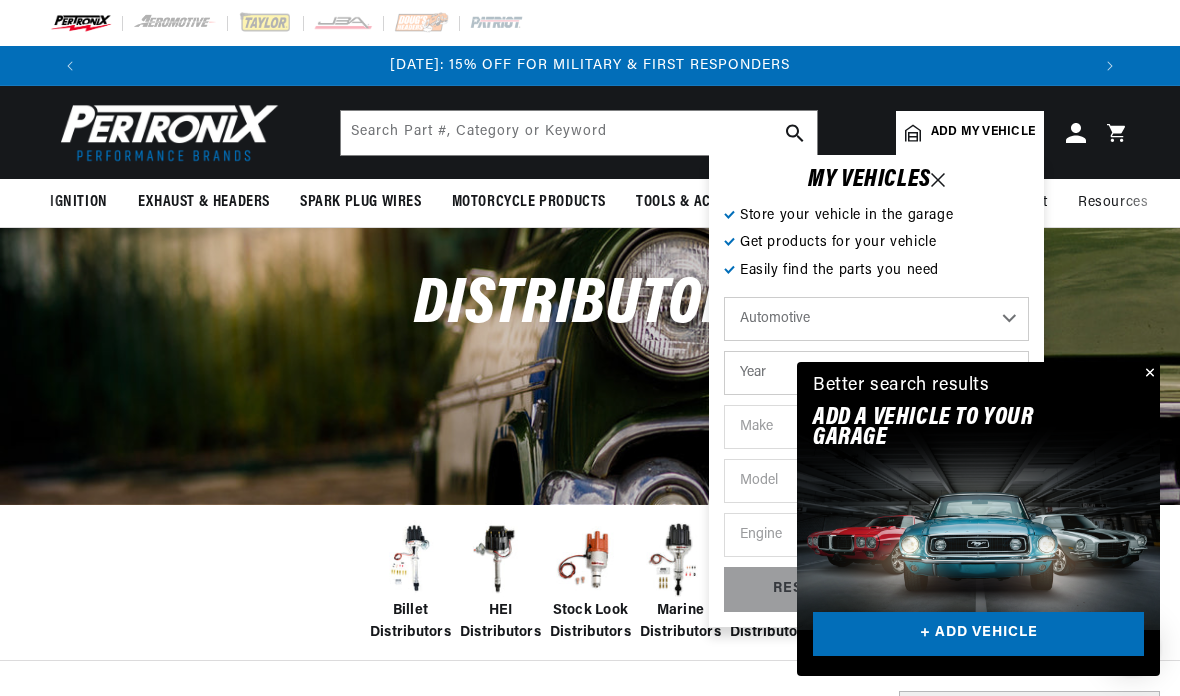 click on "Year
[DATE]
2021
2020
2019
2018
2017
2016
2015
2014
2013
2012
2011
2010
2009
2008
2007
2006
2005
2004
2003
2002
2001
2000
1999
1998
1997
1996
1995
1994
1993
1992
1991
1990
1989
1988
1987
1986 1985" at bounding box center (876, 373) 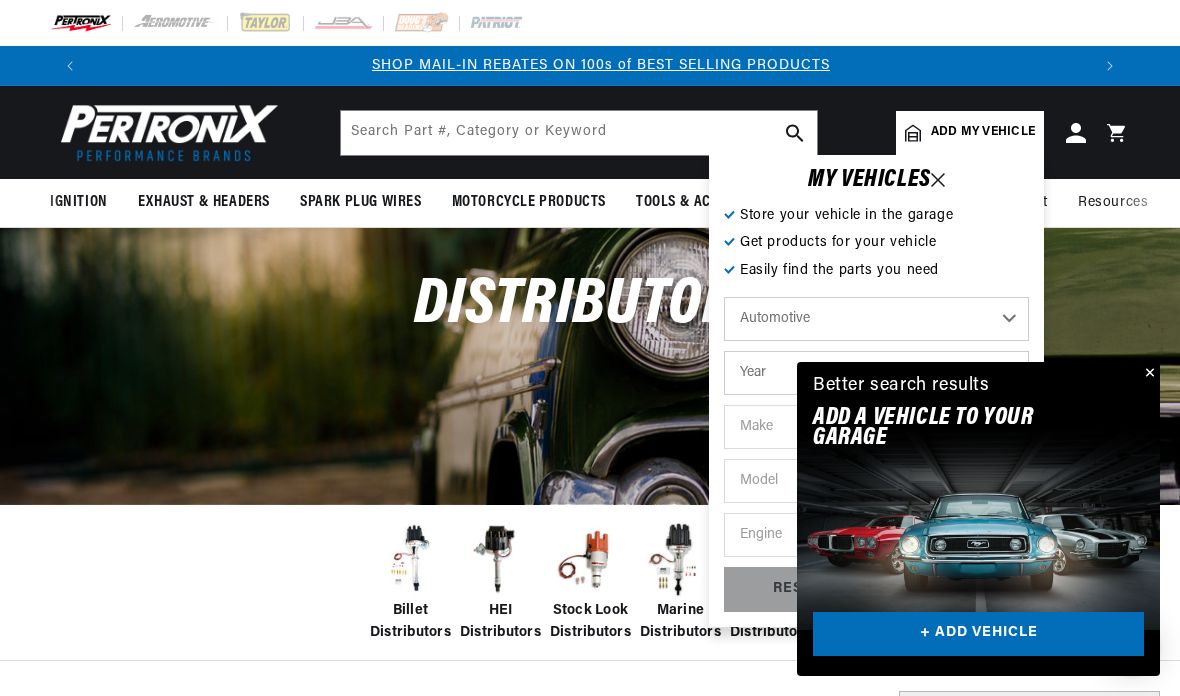 scroll, scrollTop: 0, scrollLeft: 1000, axis: horizontal 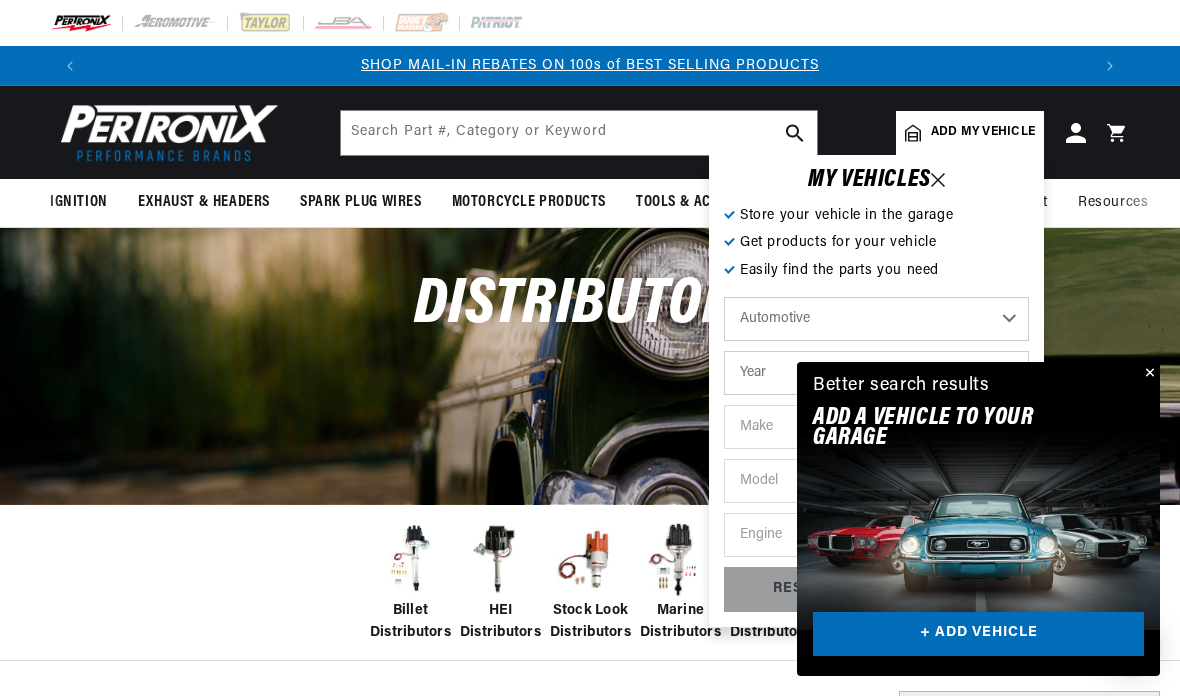 select on "1968" 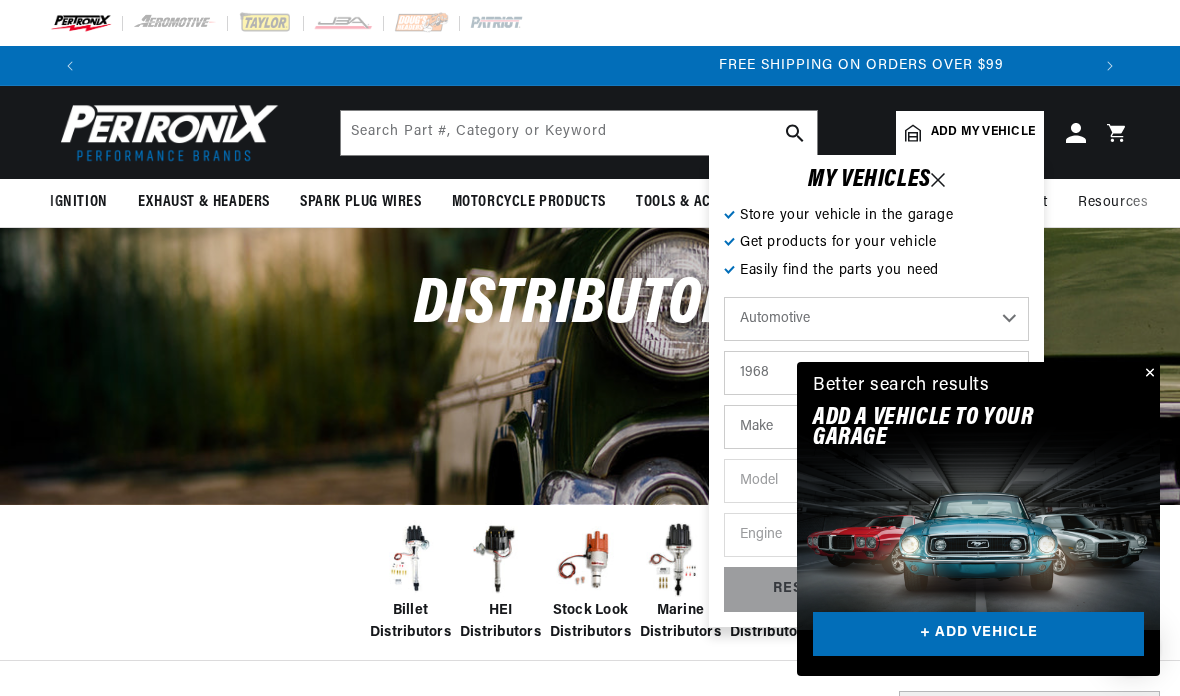 click on "Make
Alfa Romeo
American Motors
Aston [PERSON_NAME][GEOGRAPHIC_DATA]
[PERSON_NAME]
Avanti
Bentley
Buick
Cadillac
Checker
Chevrolet
Chrysler
Citroen
Dodge
Ferrari
Fiat
[PERSON_NAME] ([GEOGRAPHIC_DATA])
GMC
Honda
IHC Truck
International
Jaguar
Jeep
Lamborghini
Lancia
[GEOGRAPHIC_DATA]
Lotus
Maserati
Mercedes-Benz
Mercury
MG
Opel" at bounding box center (876, 427) 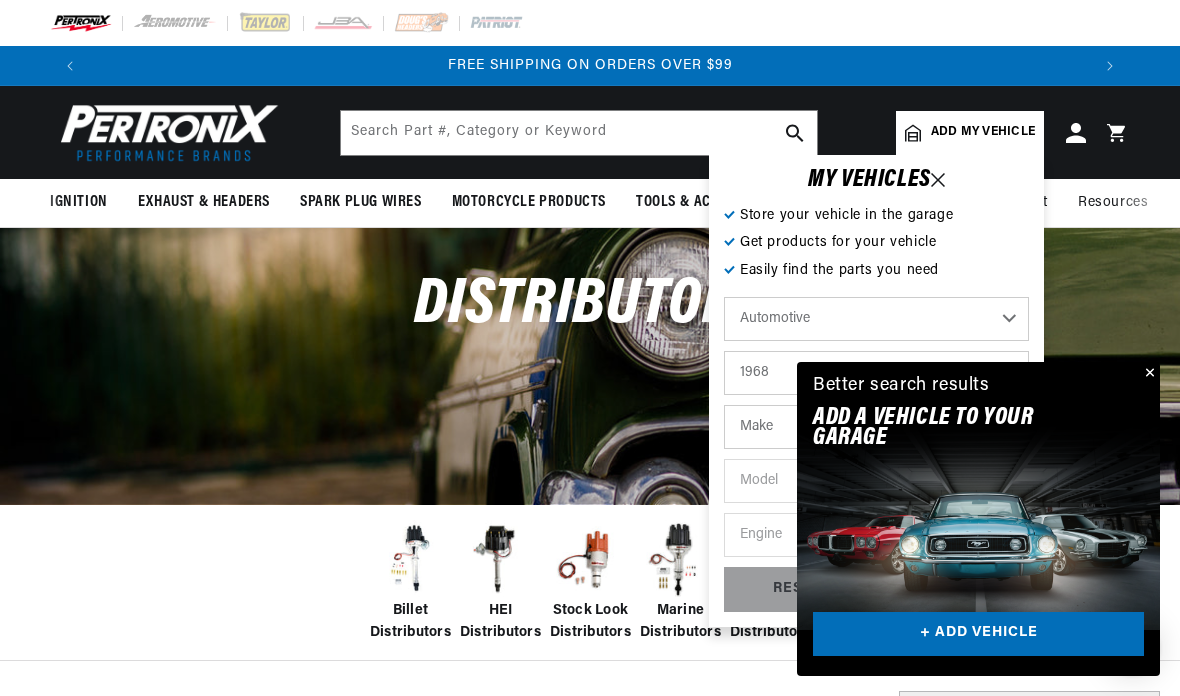 scroll, scrollTop: 0, scrollLeft: 2000, axis: horizontal 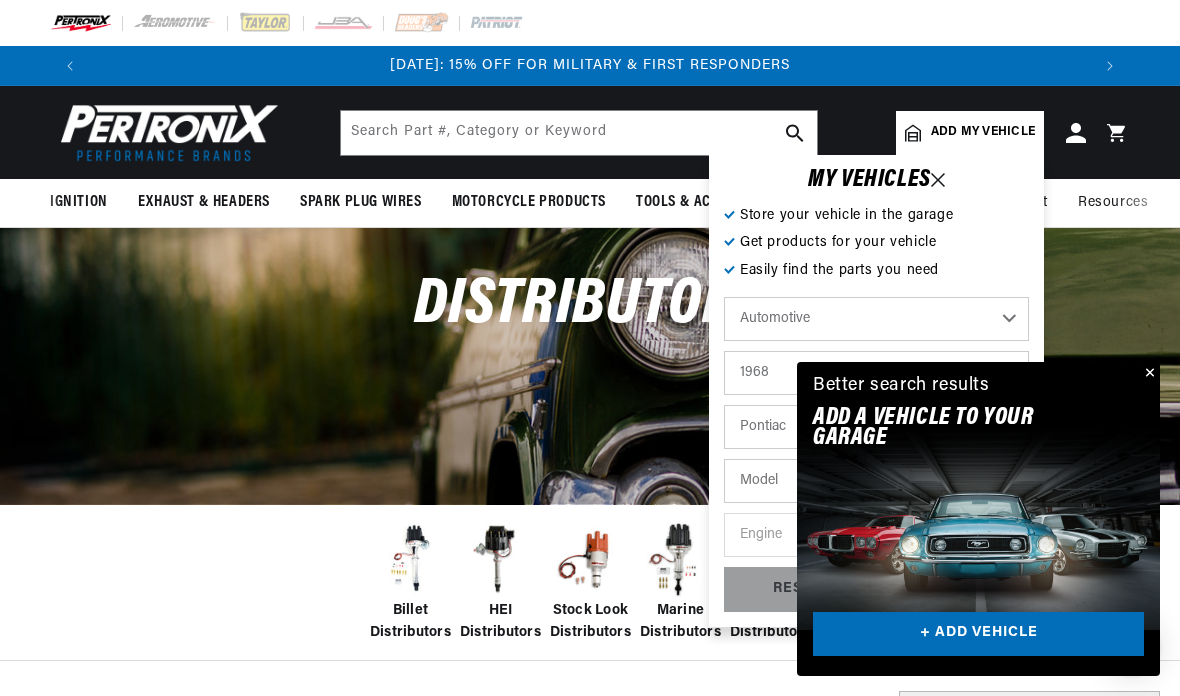 click on "Model
Acadian
[GEOGRAPHIC_DATA]
[GEOGRAPHIC_DATA]
Catalina
Executive
Firebird
Grand Prix
GTO
Laurentian
LeMans
[GEOGRAPHIC_DATA]
Strato-Chief
Tempest" at bounding box center (876, 481) 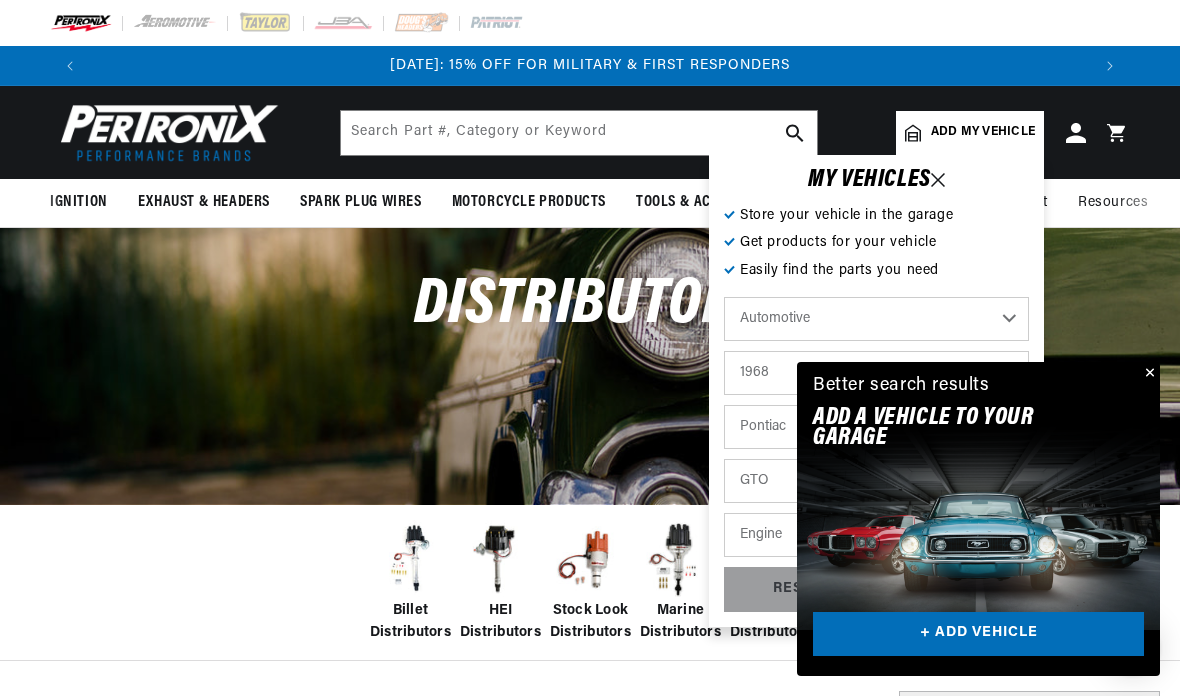 click on "Engine
6.4L
7.5L
400cid / 6.6L" at bounding box center (876, 535) 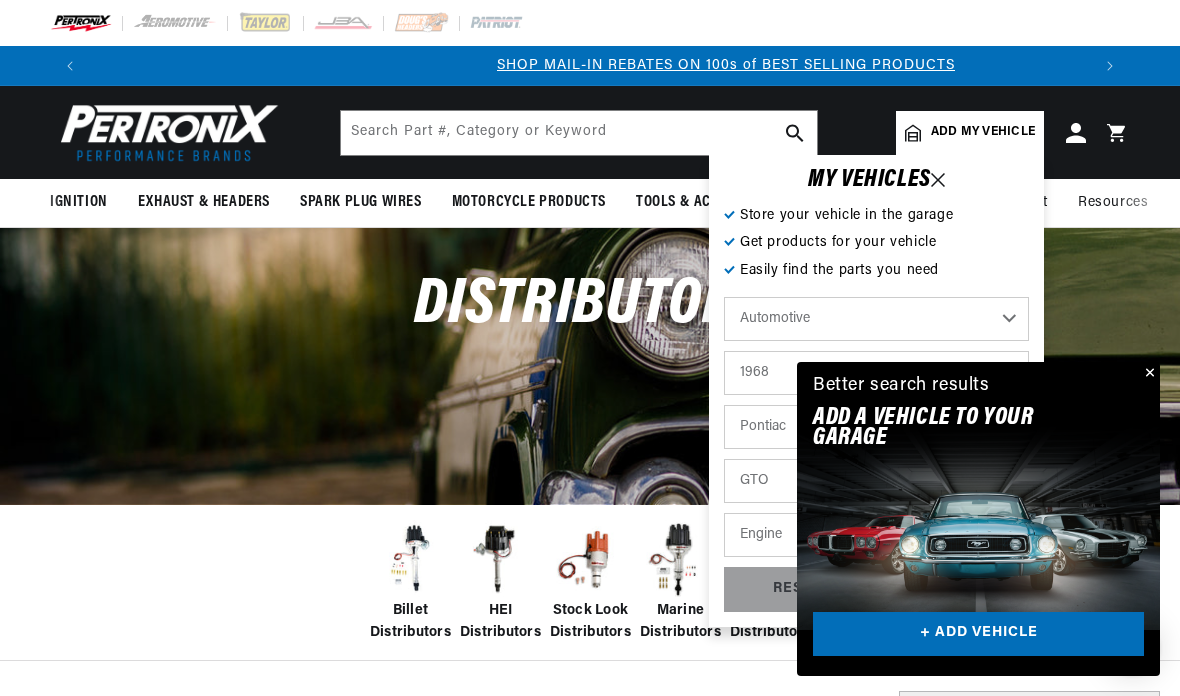 select on "400cid-6.6L" 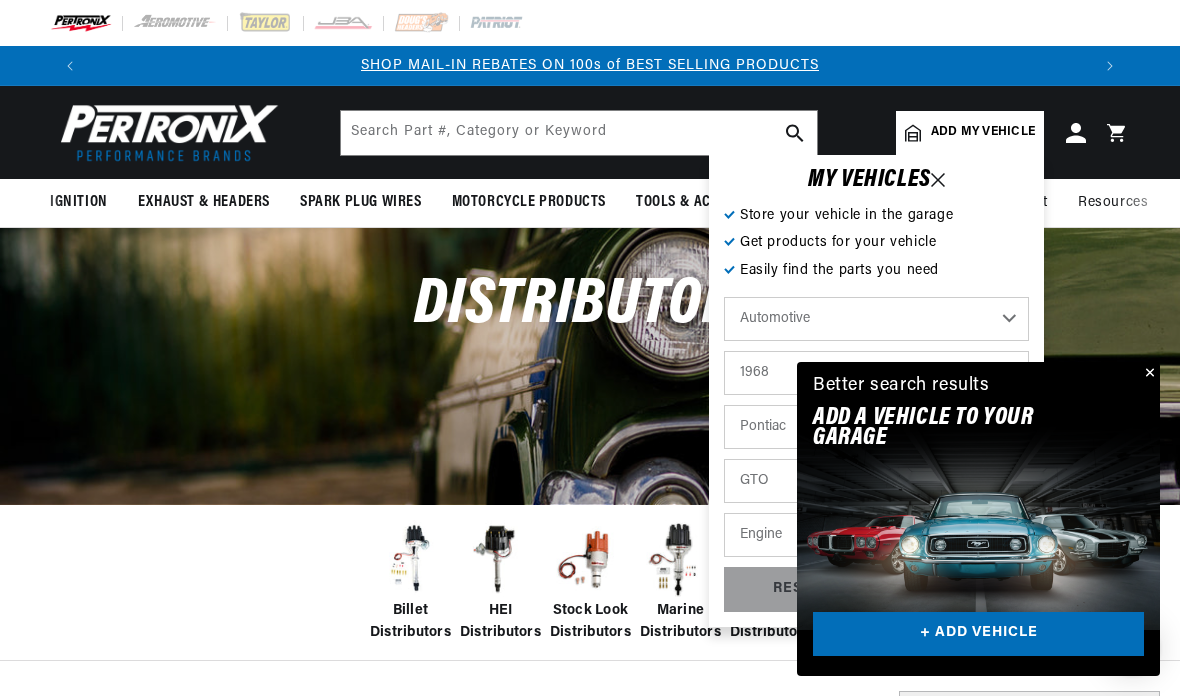 select on "400cid-6.6L" 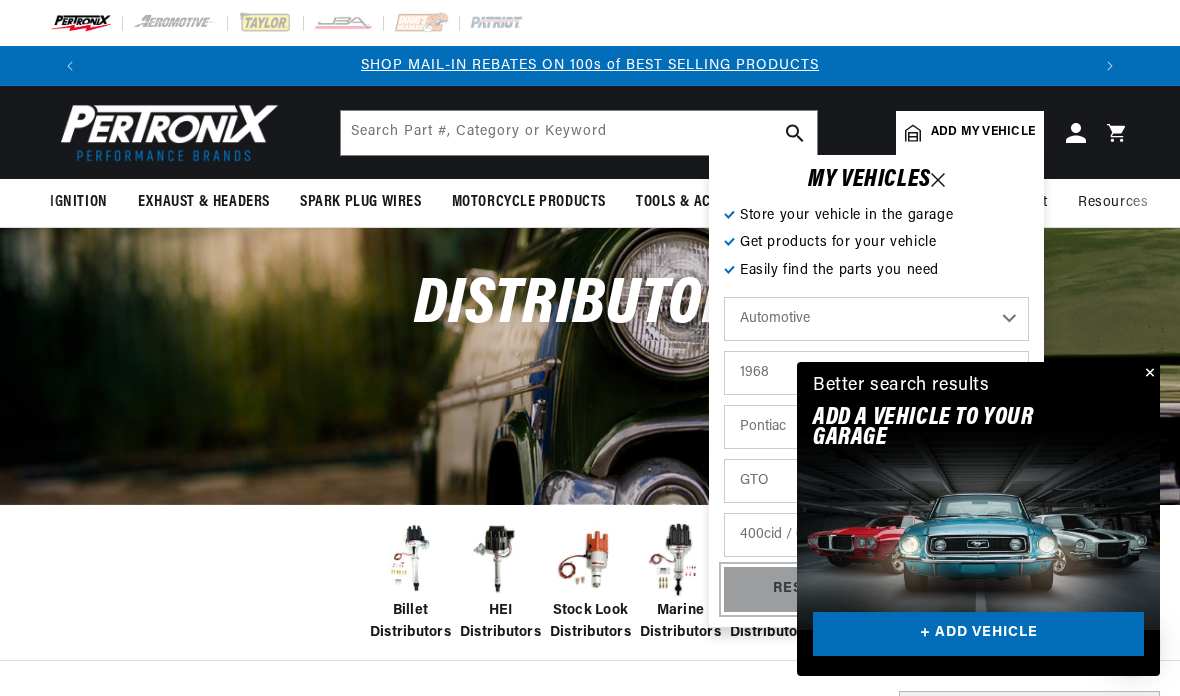 click on "RESET" at bounding box center [798, 589] 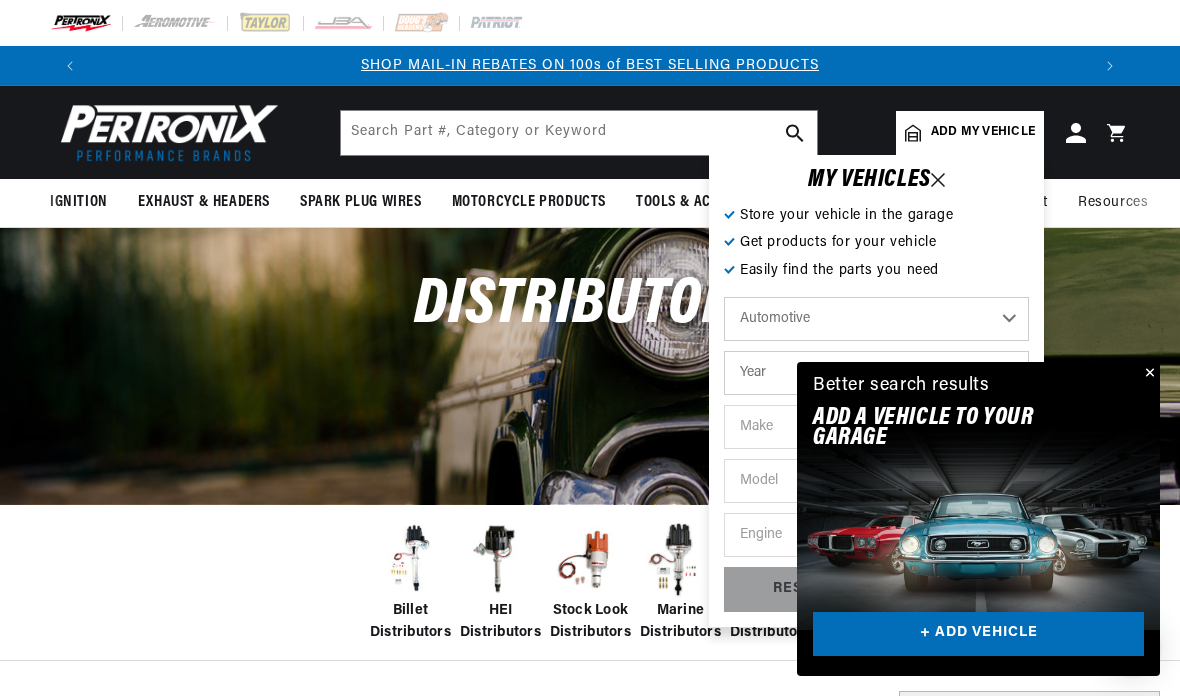 click on "Better search results
Add A VEHICLE to your garage
+ ADD VEHICLE" at bounding box center (978, 405) 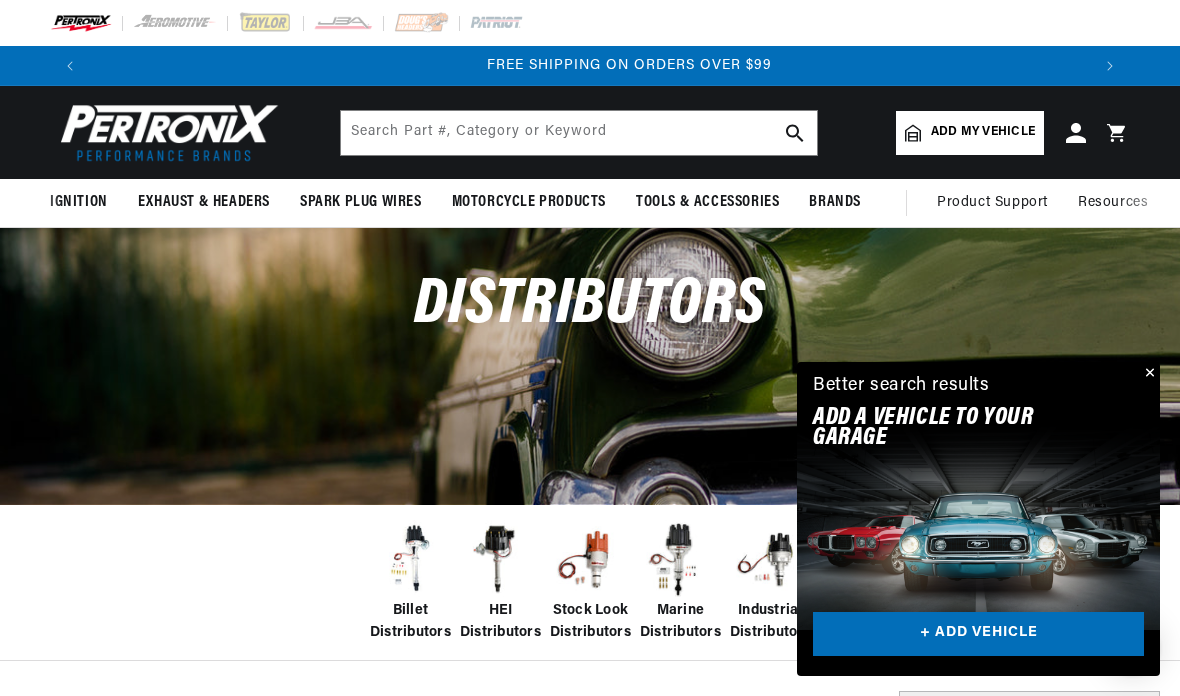 scroll, scrollTop: 0, scrollLeft: 2000, axis: horizontal 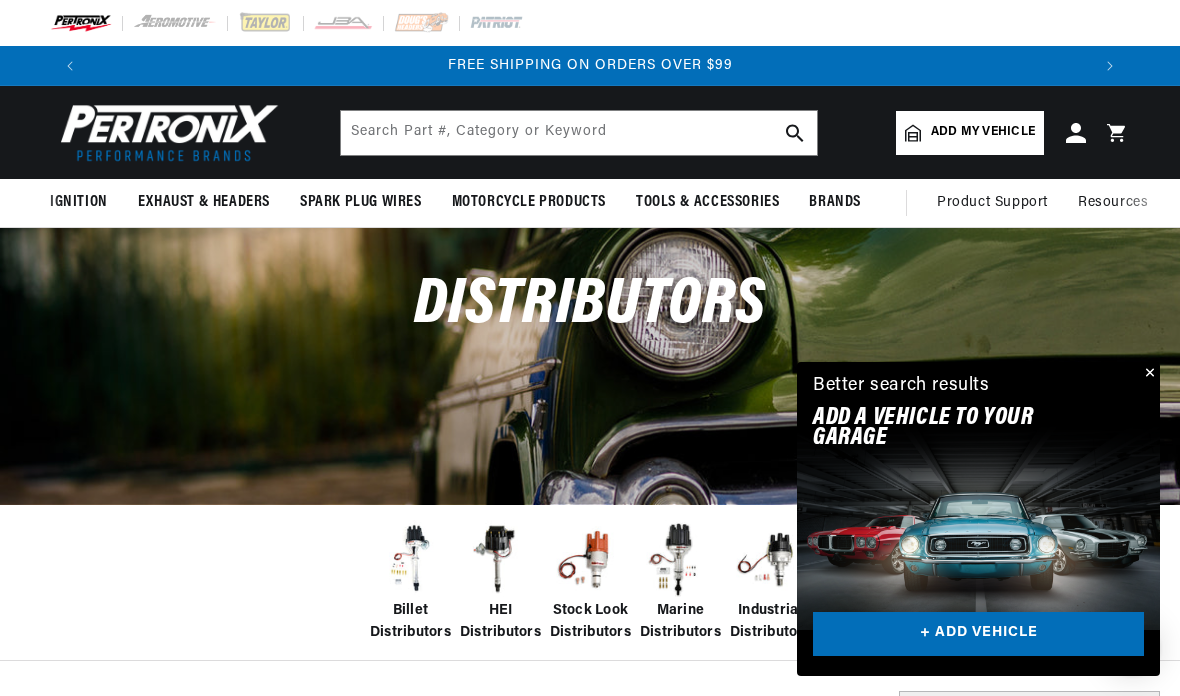 click at bounding box center [1148, 374] 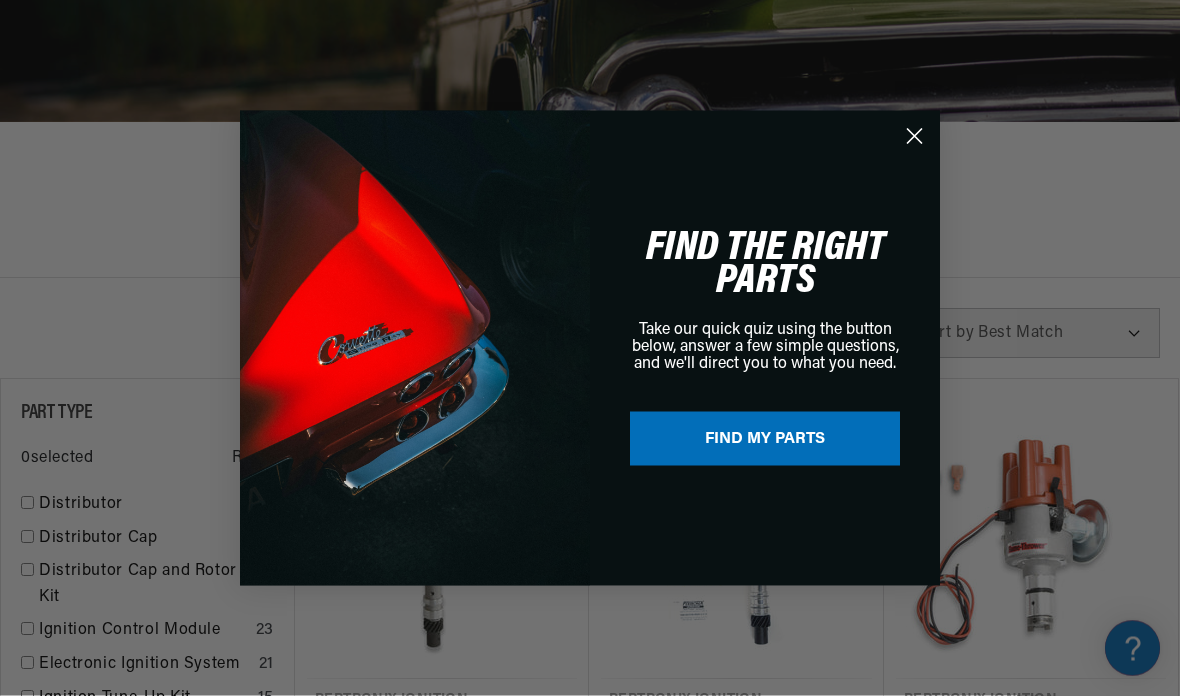scroll, scrollTop: 388, scrollLeft: 0, axis: vertical 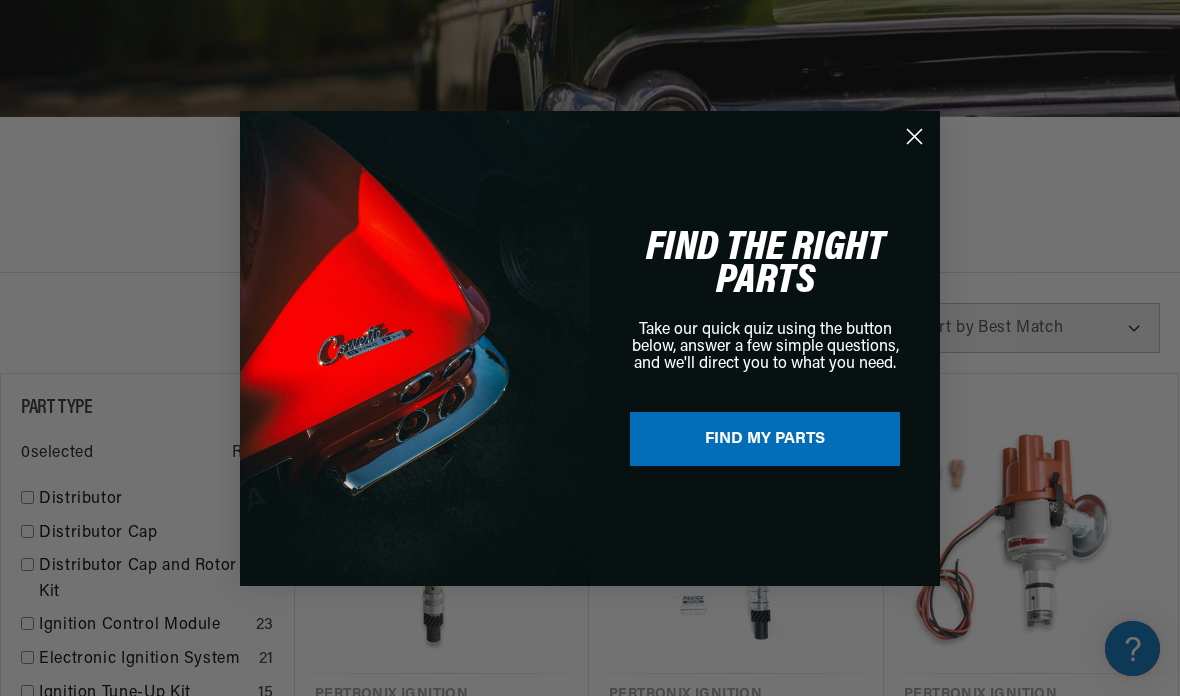 click 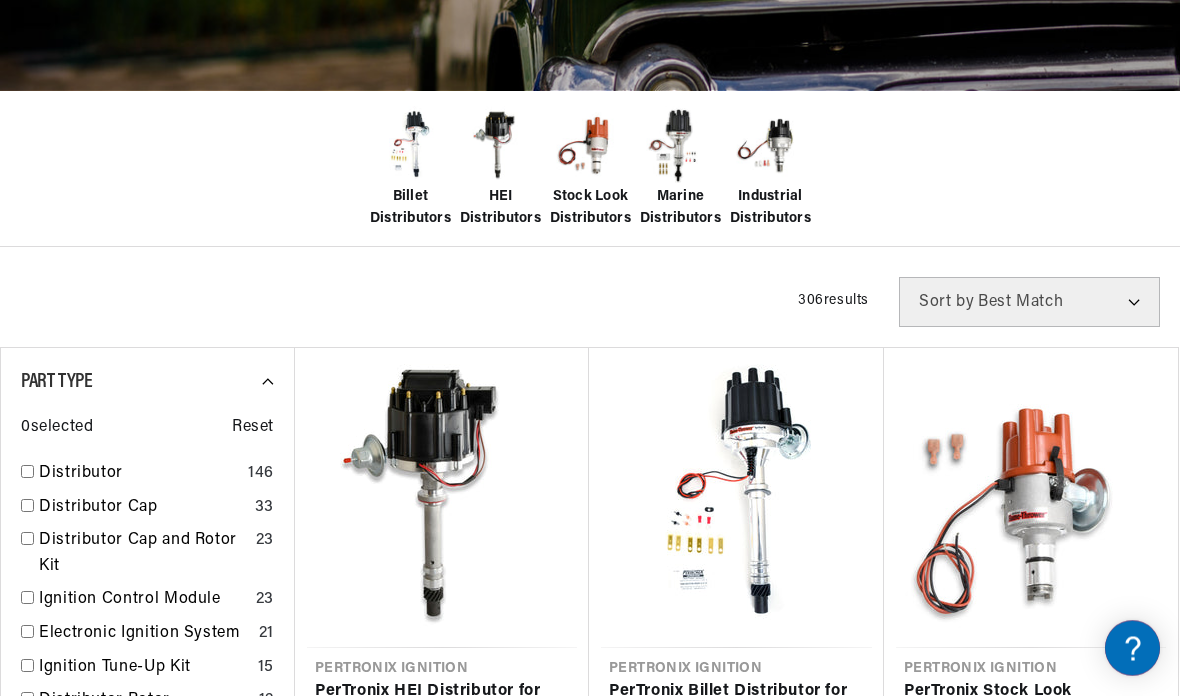 scroll, scrollTop: 440, scrollLeft: 0, axis: vertical 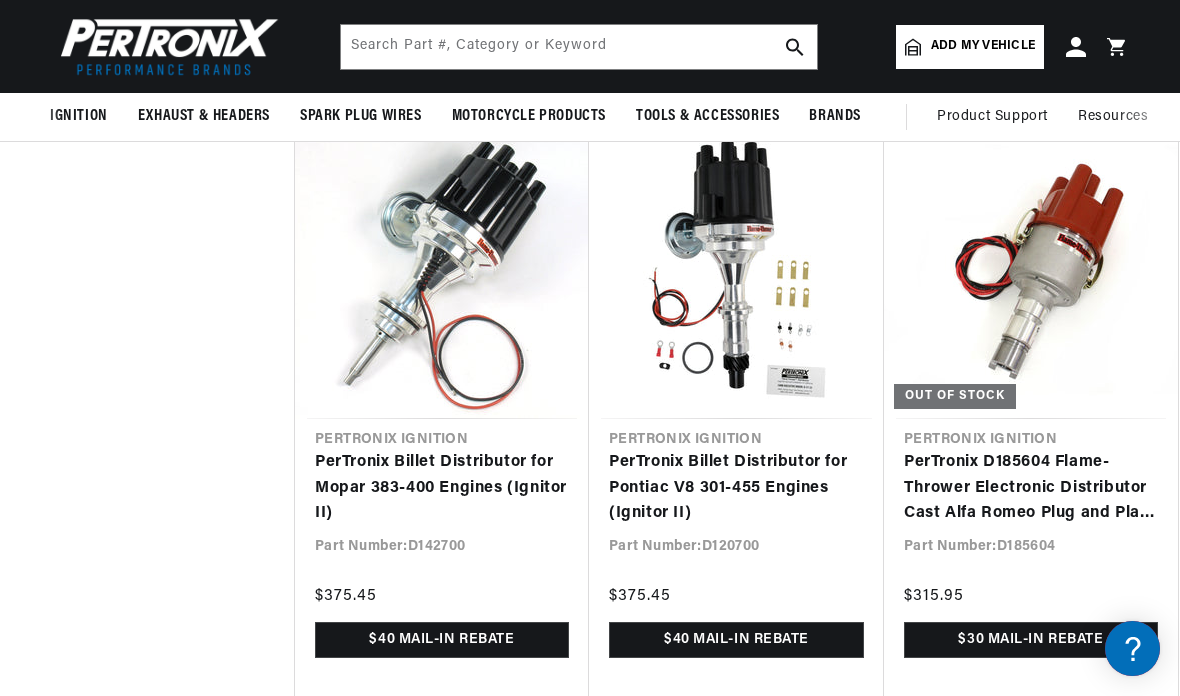 click on "PerTronix Billet Distributor for Pontiac V8 301-455 Engines (Ignitor II)" at bounding box center [736, 488] 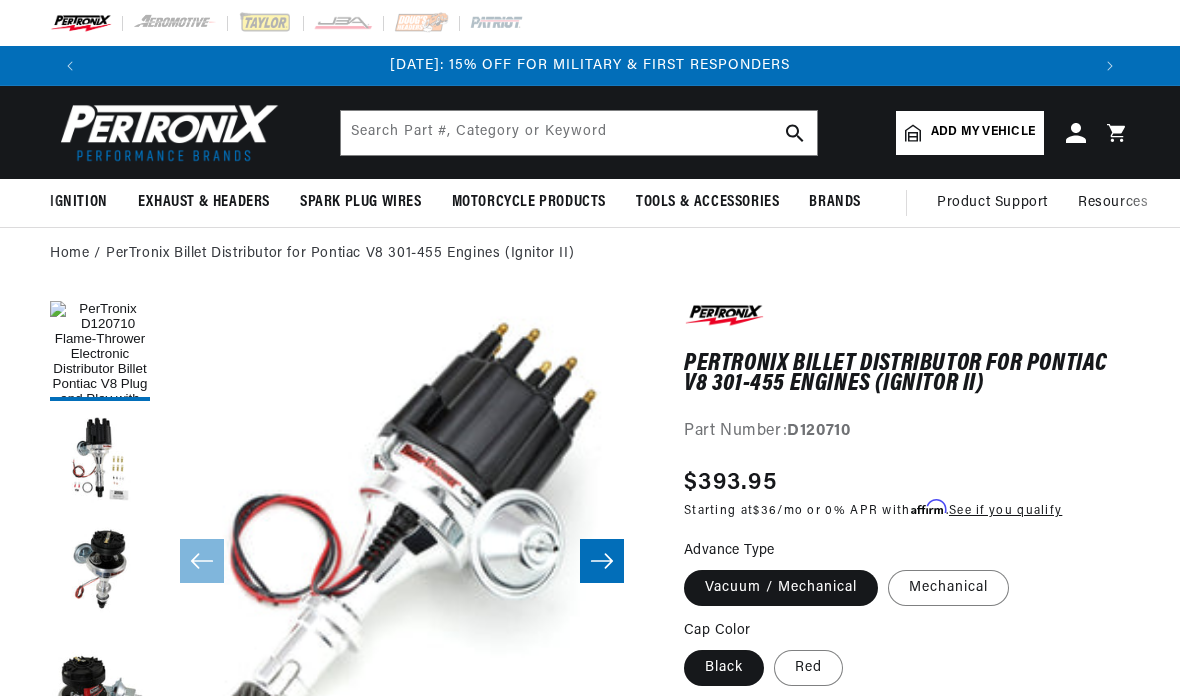 scroll, scrollTop: 56, scrollLeft: 0, axis: vertical 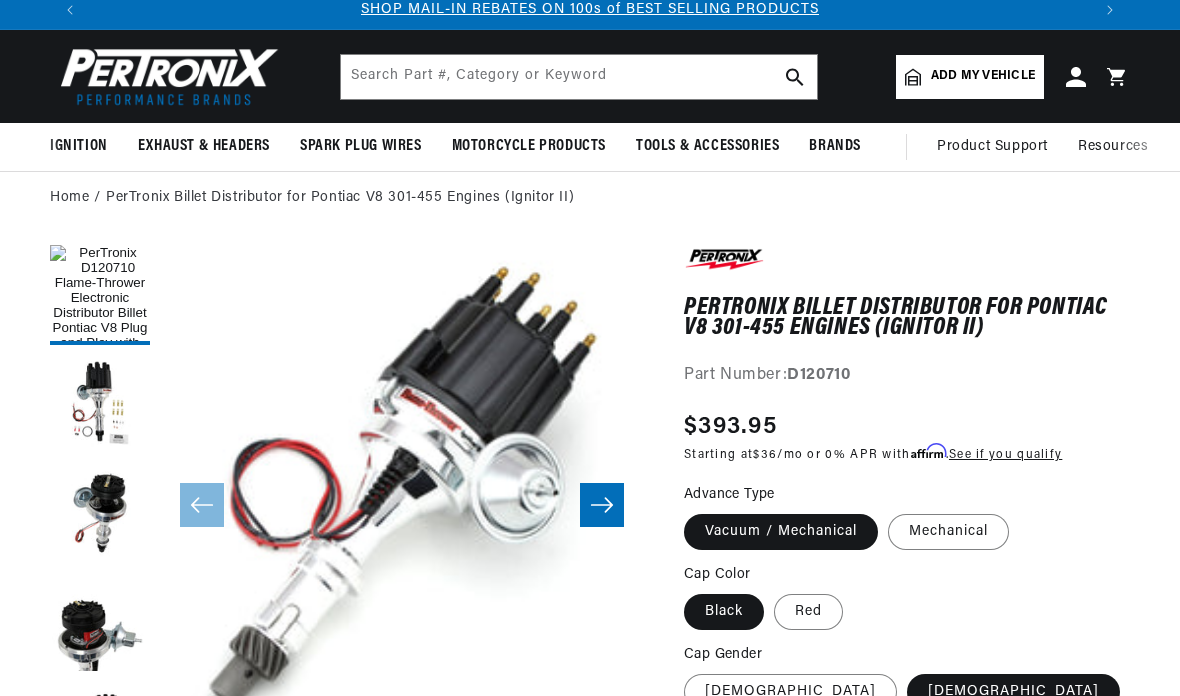 click at bounding box center (100, 405) 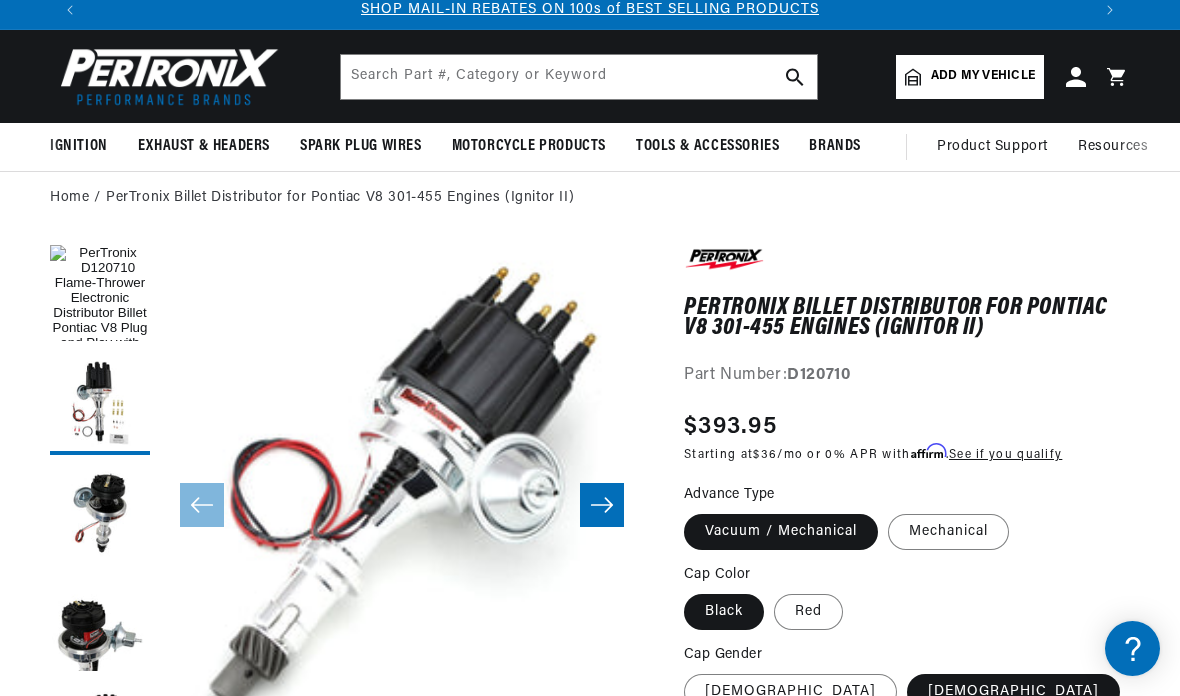 scroll, scrollTop: 56, scrollLeft: 0, axis: vertical 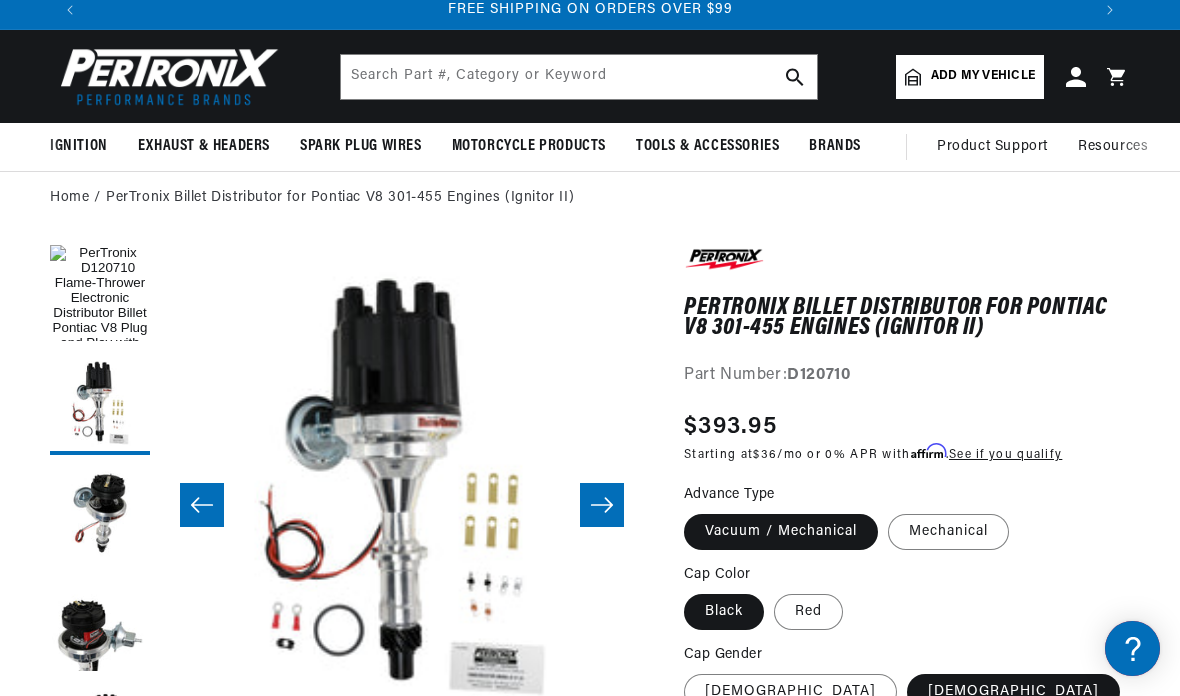 click 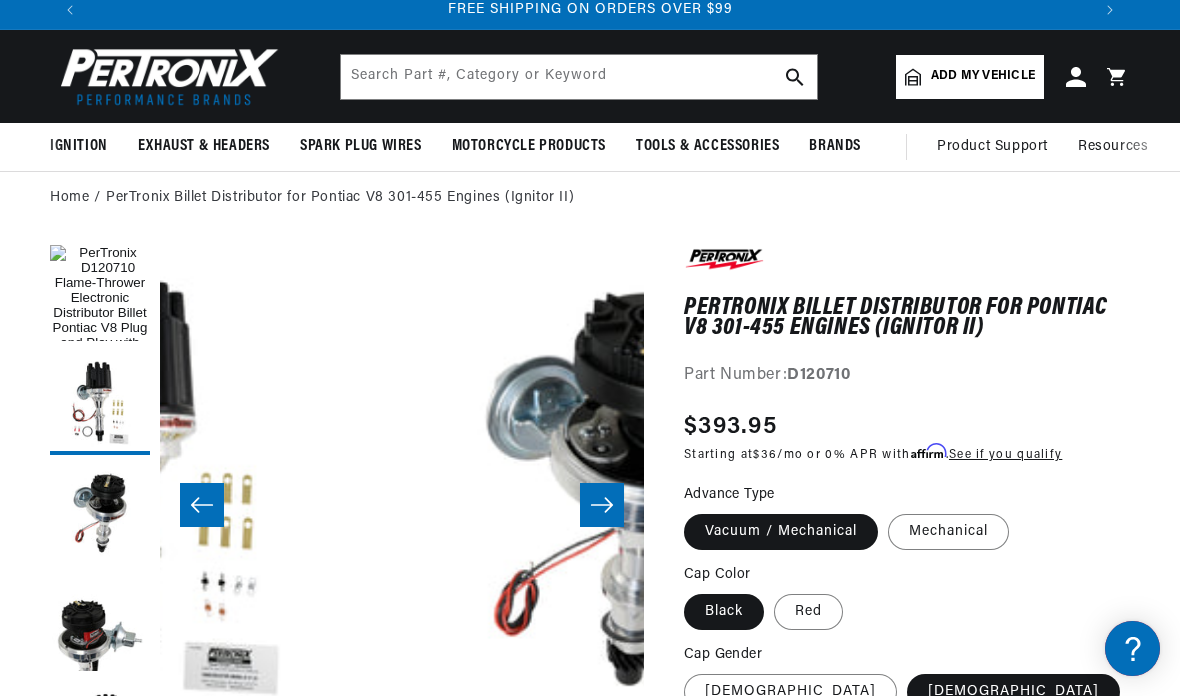 scroll, scrollTop: 0, scrollLeft: 968, axis: horizontal 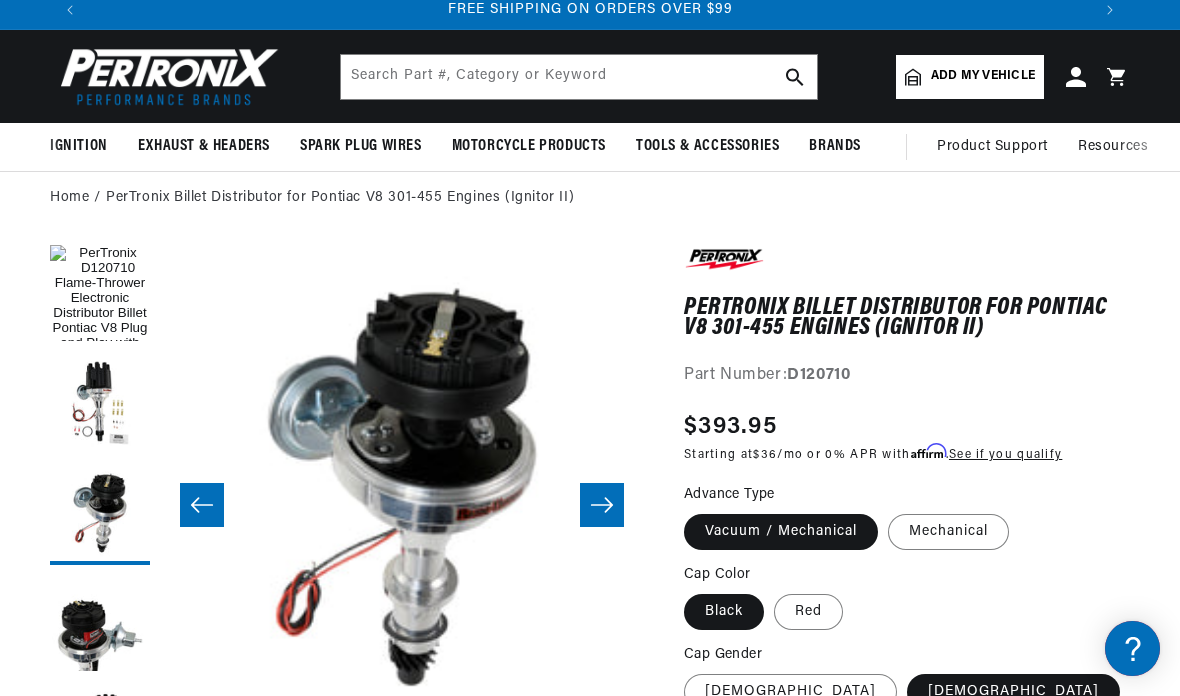 click at bounding box center (602, 505) 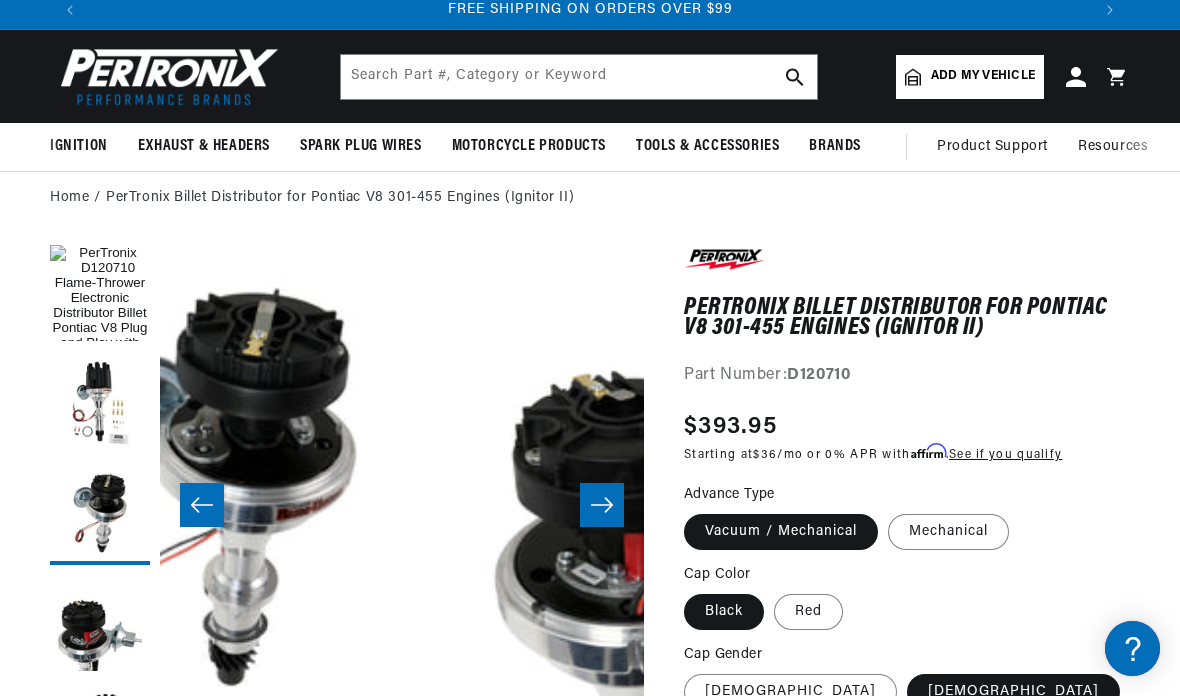 scroll, scrollTop: 0, scrollLeft: 1452, axis: horizontal 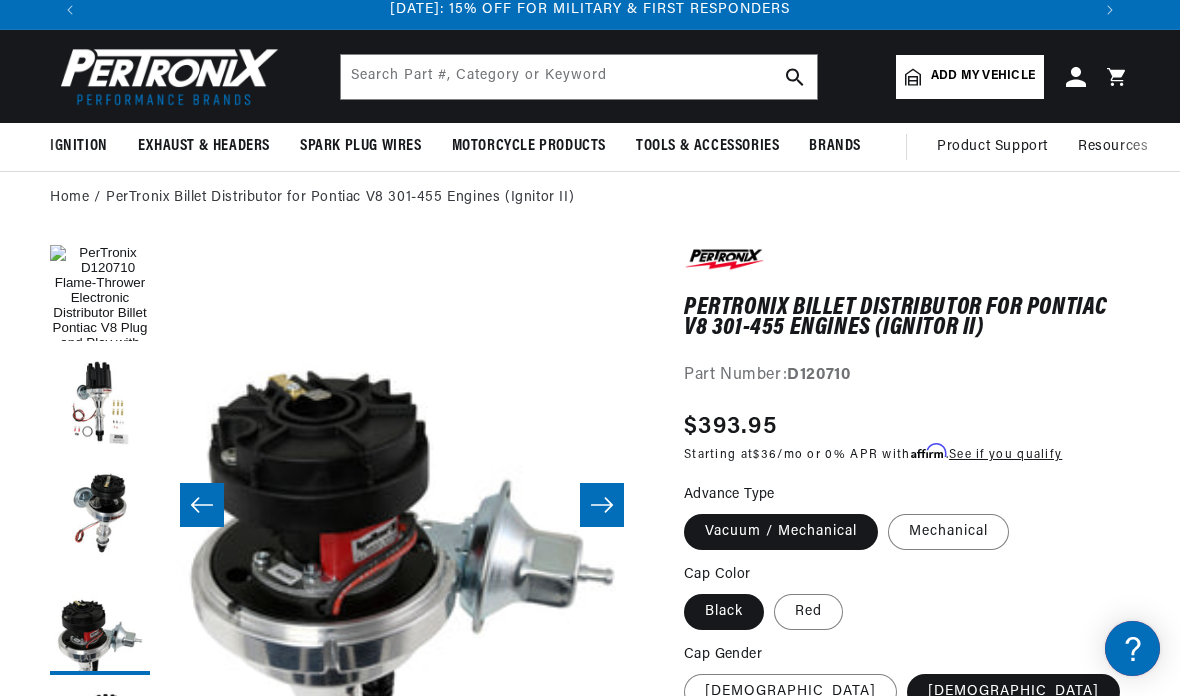 click 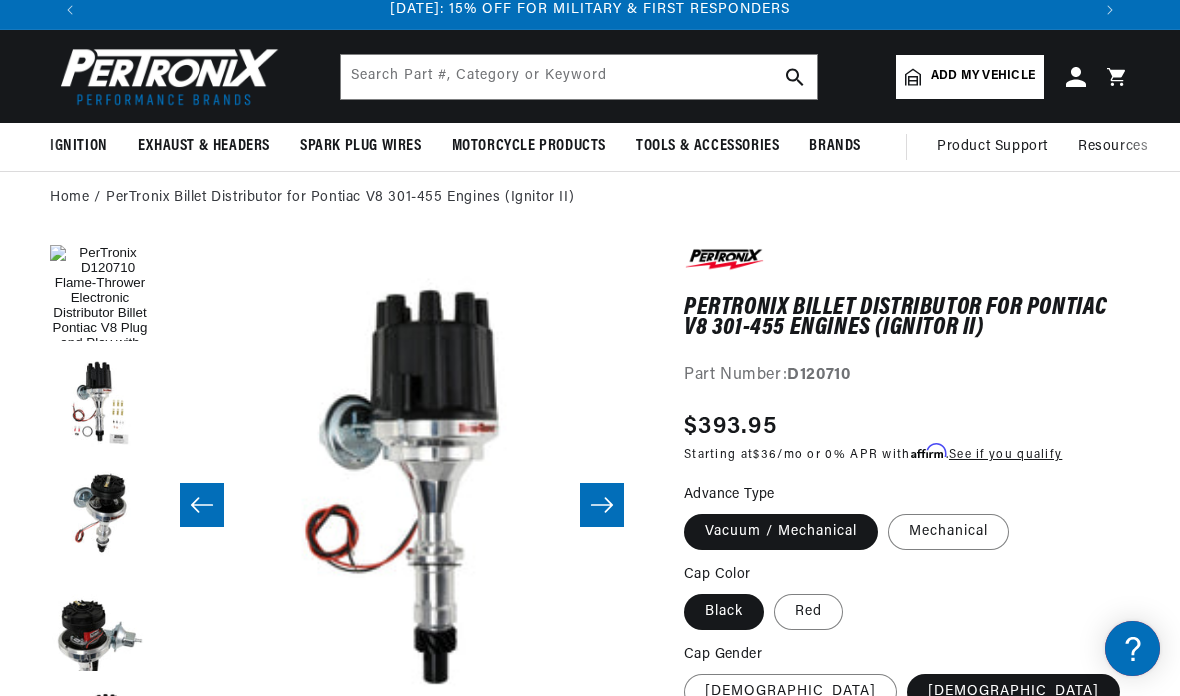 click at bounding box center [602, 505] 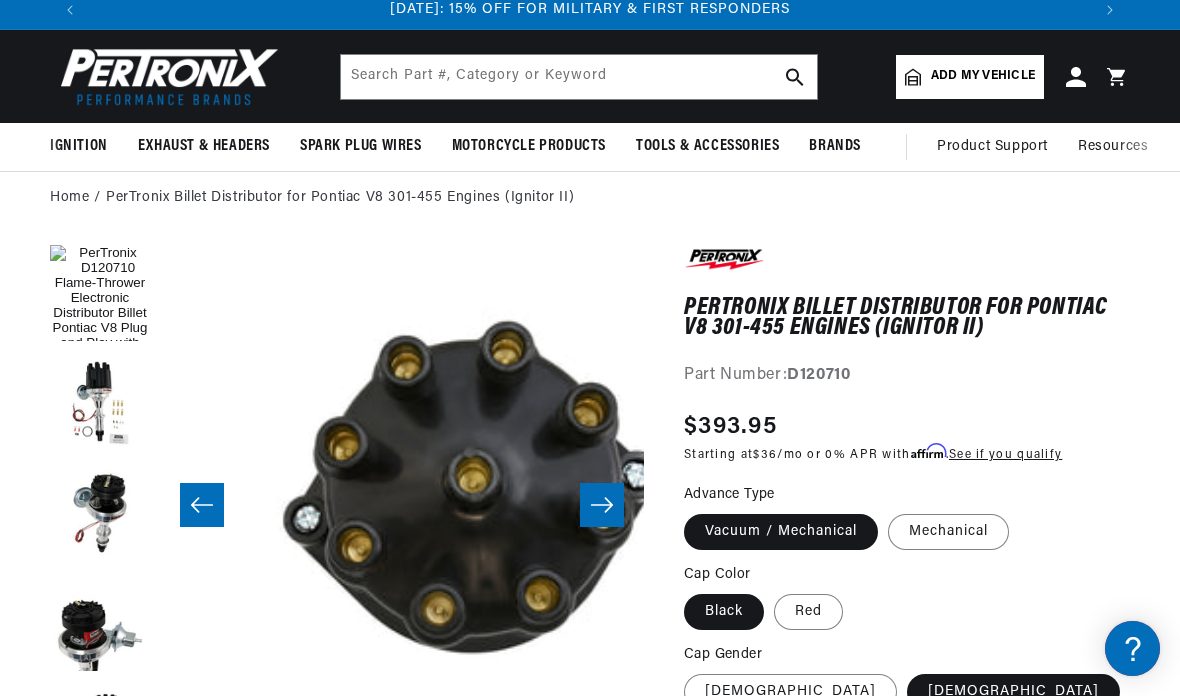 scroll, scrollTop: 0, scrollLeft: 2420, axis: horizontal 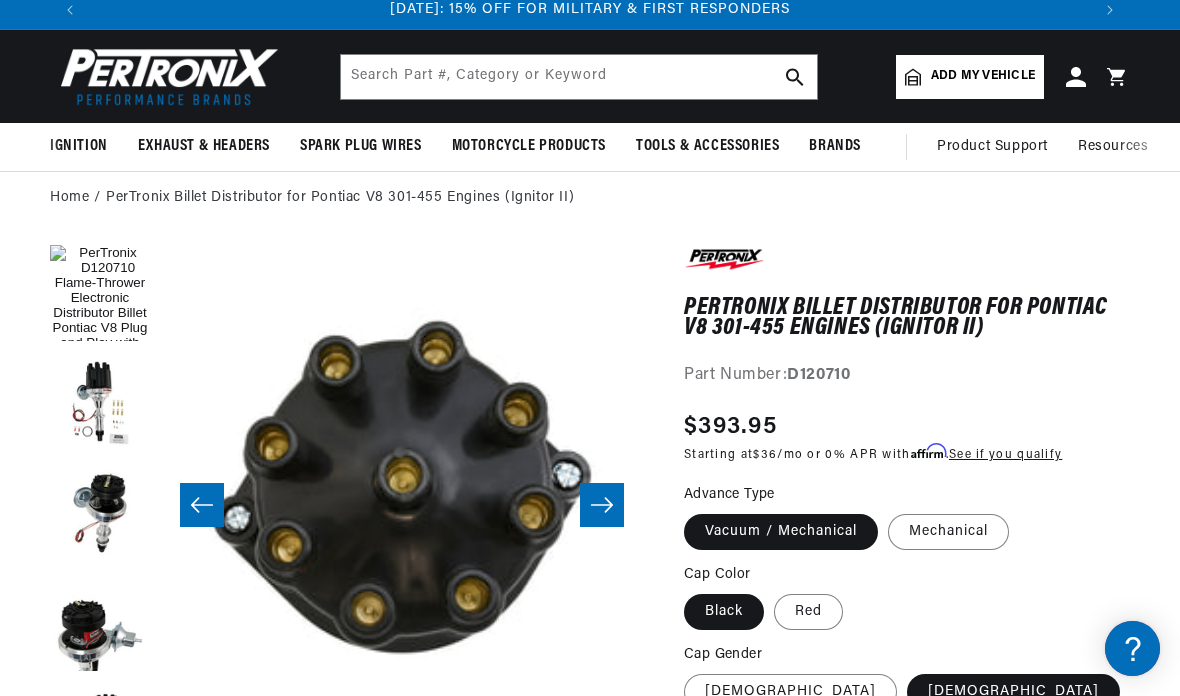 click 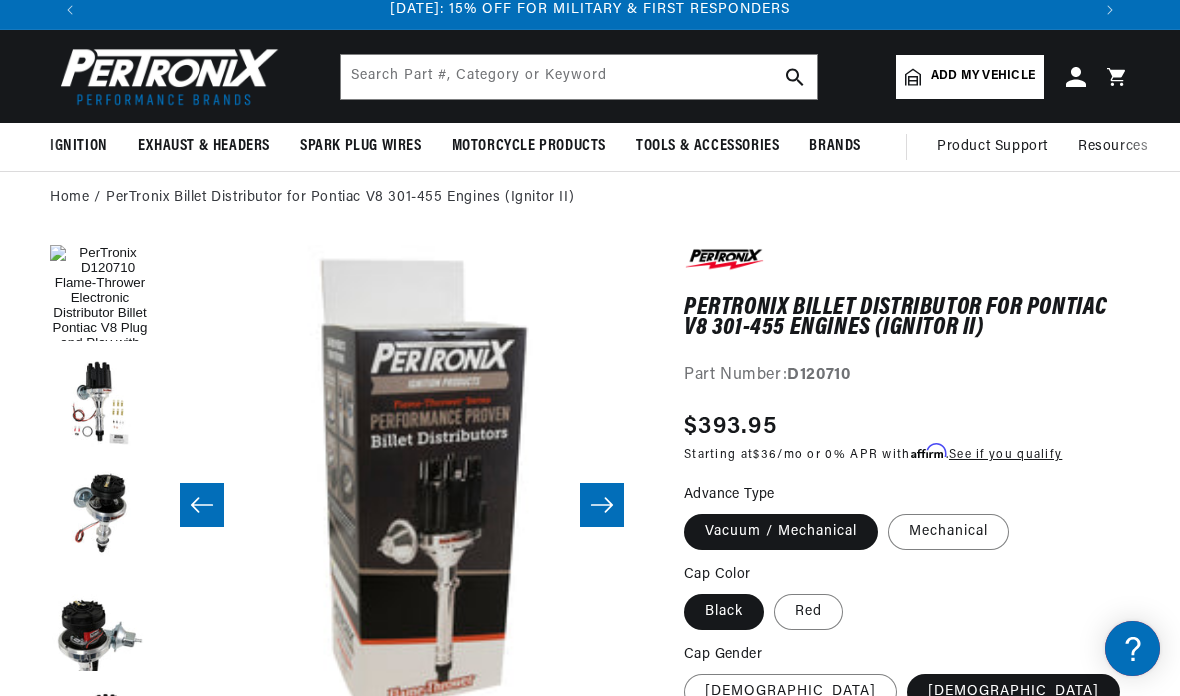 scroll, scrollTop: 0, scrollLeft: 2904, axis: horizontal 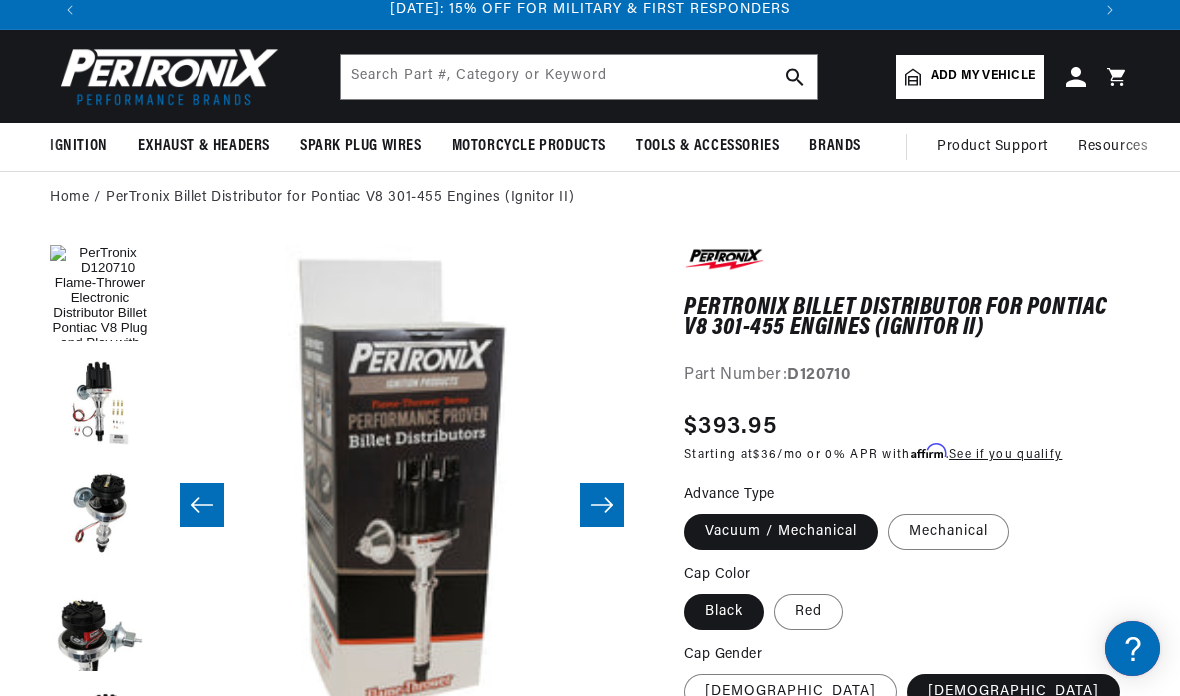 click at bounding box center (602, 505) 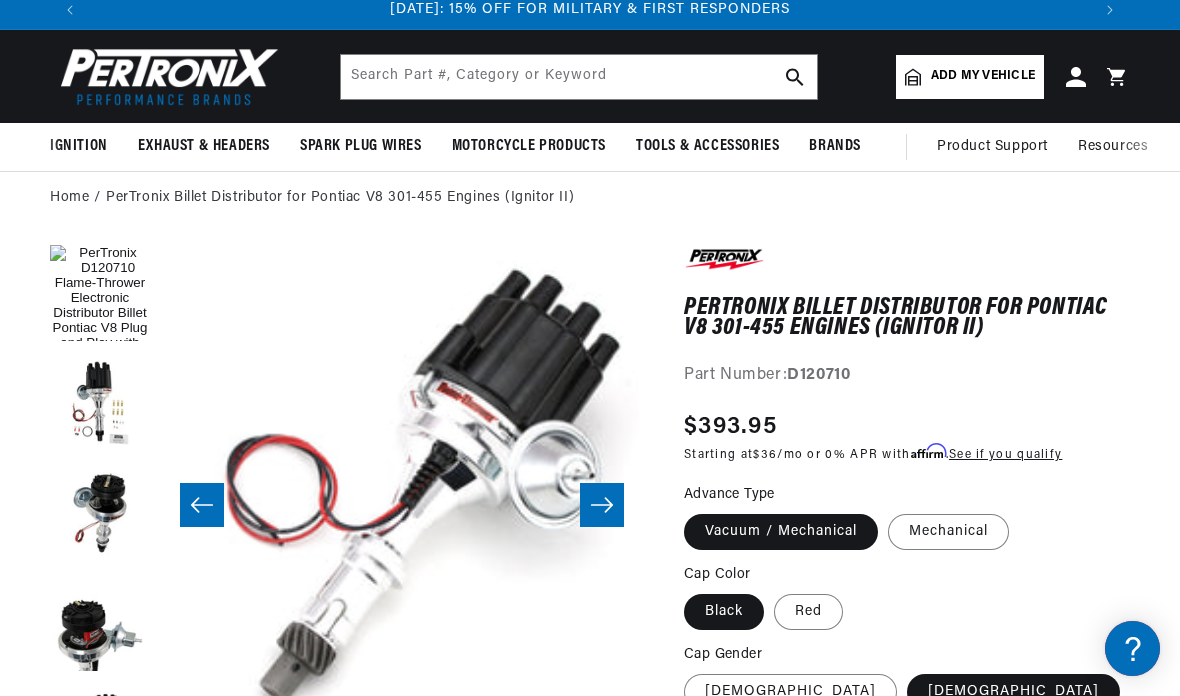 scroll, scrollTop: 0, scrollLeft: 3388, axis: horizontal 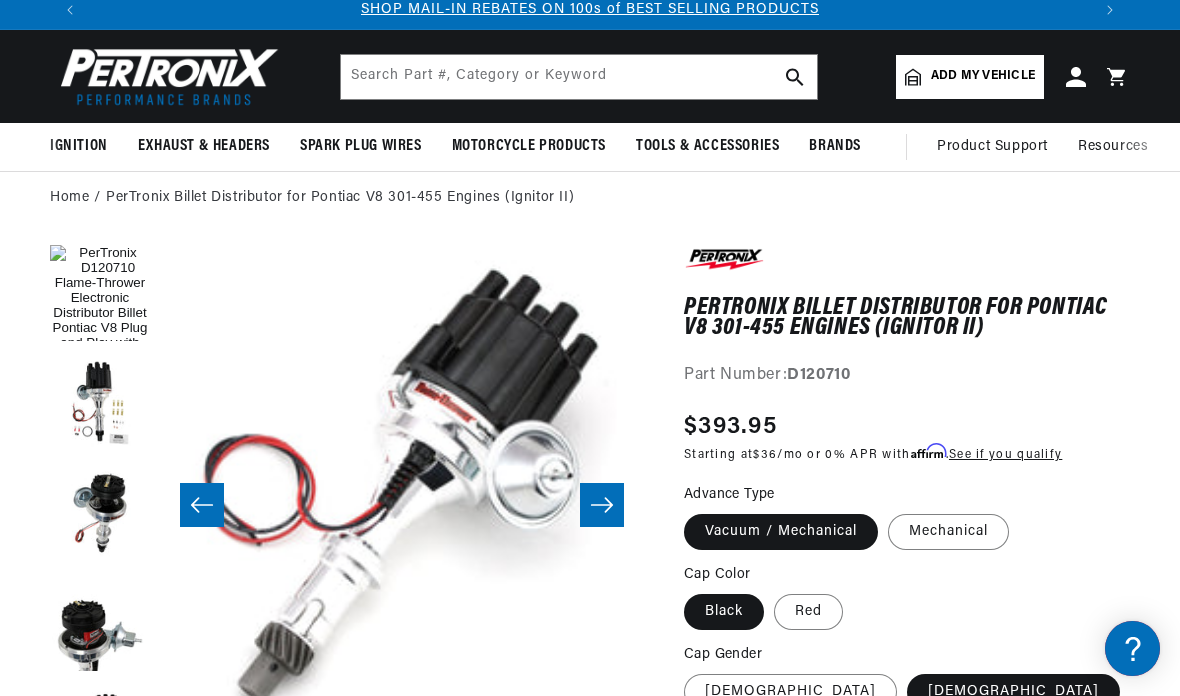 click at bounding box center [602, 505] 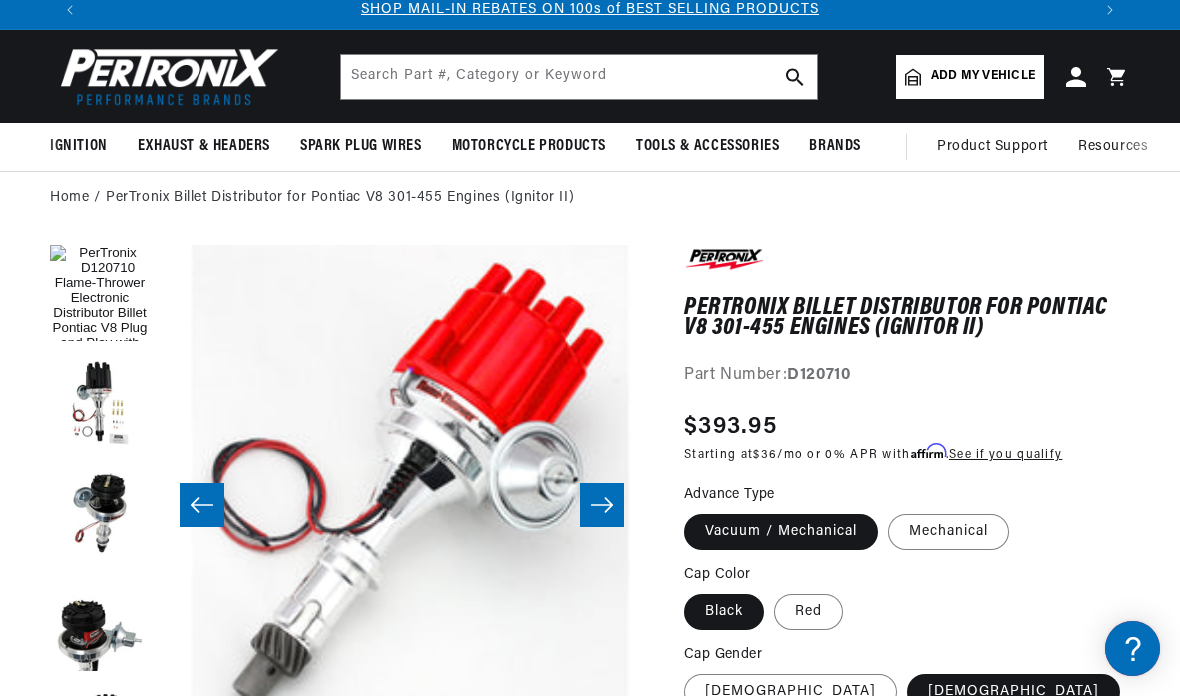 scroll, scrollTop: 0, scrollLeft: 3872, axis: horizontal 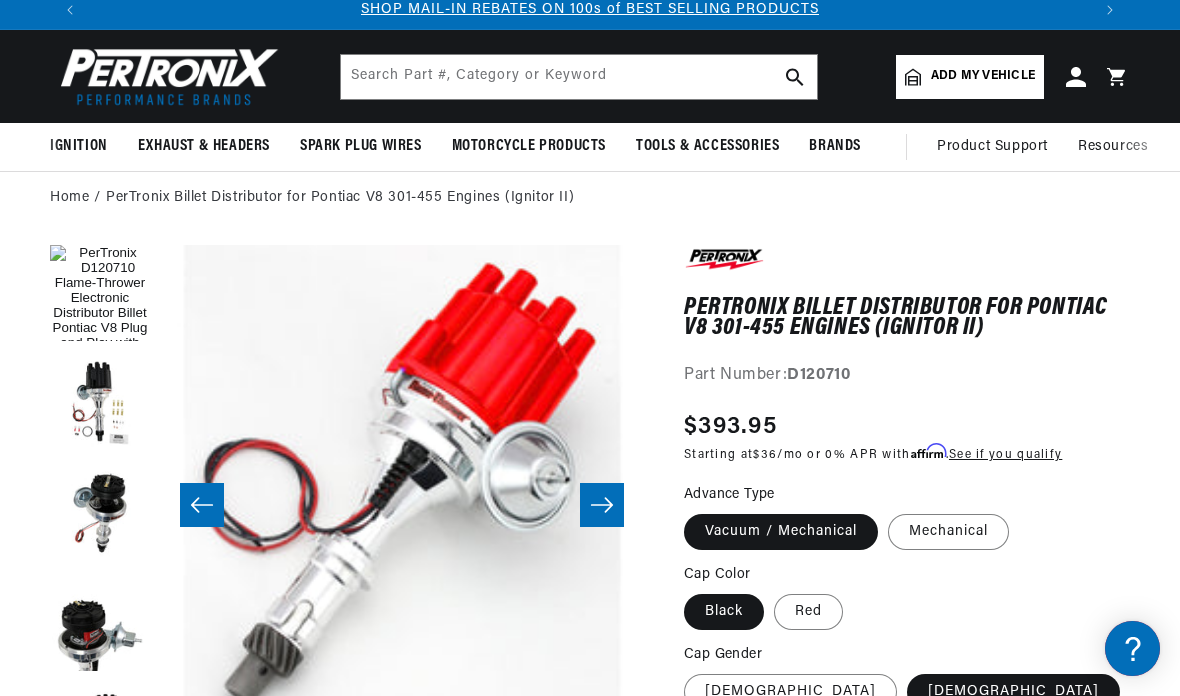 click 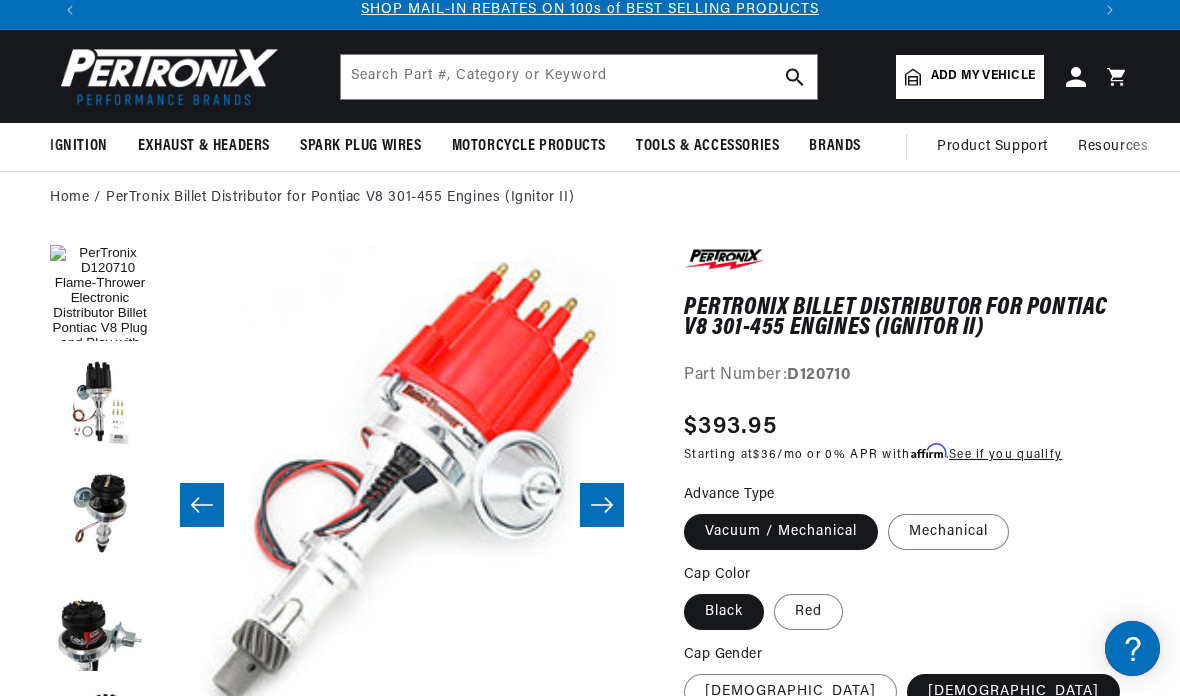 click 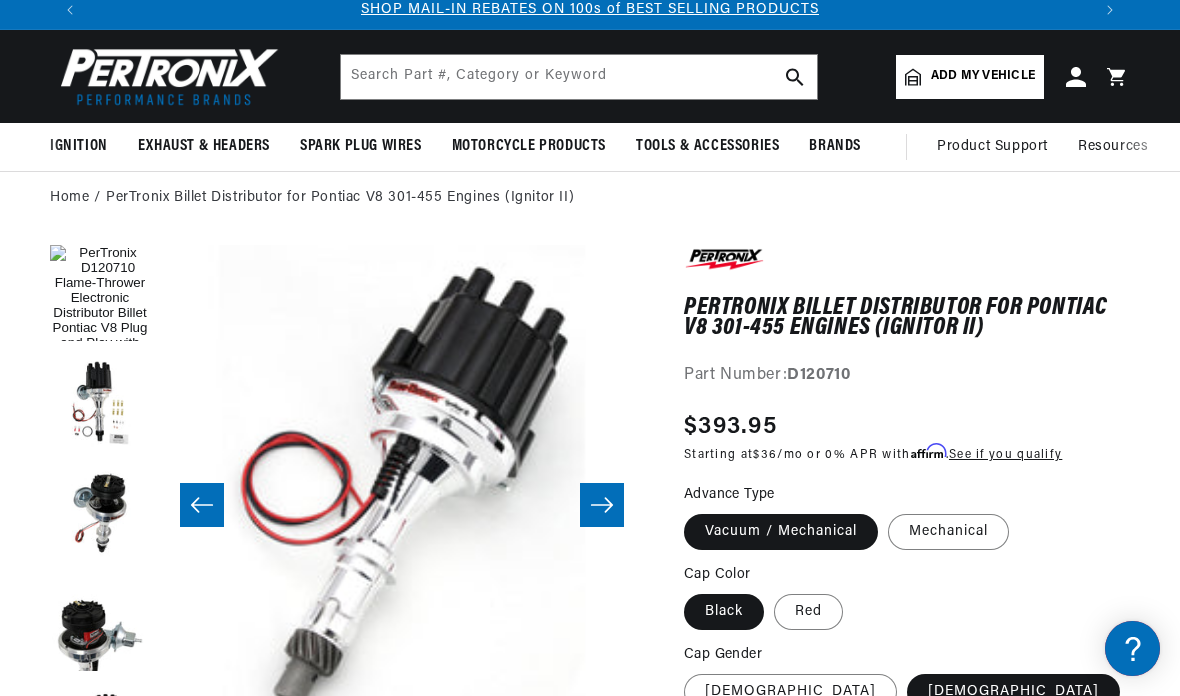 click at bounding box center (602, 505) 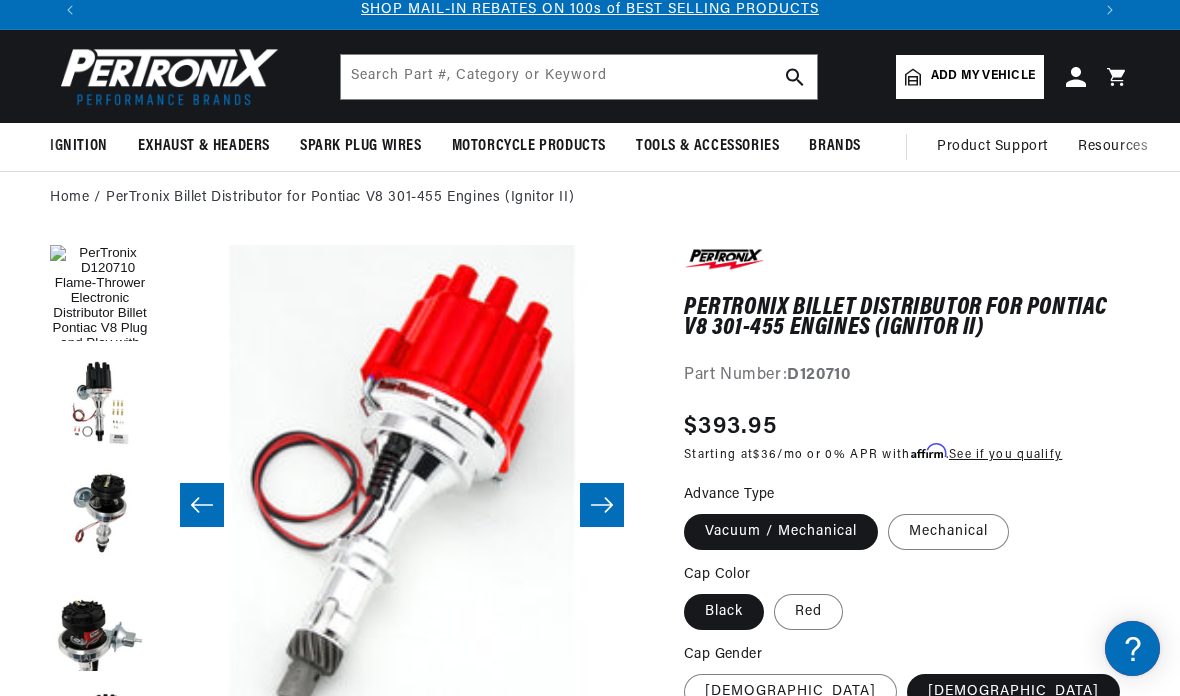 click at bounding box center [602, 505] 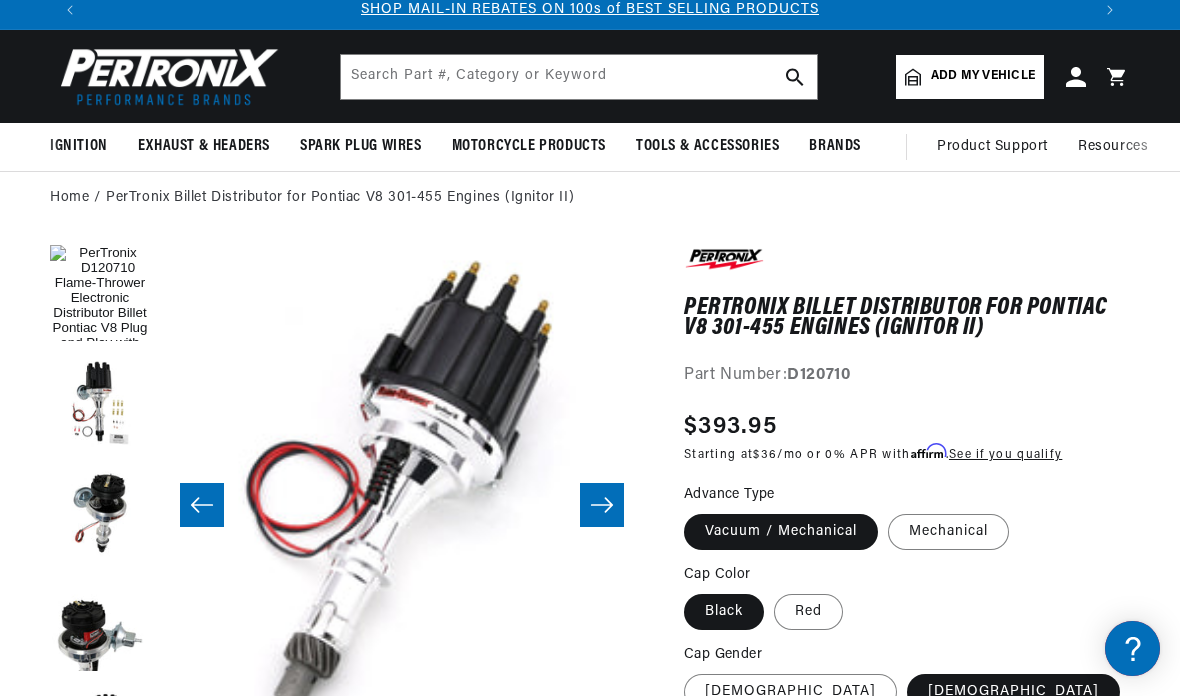click 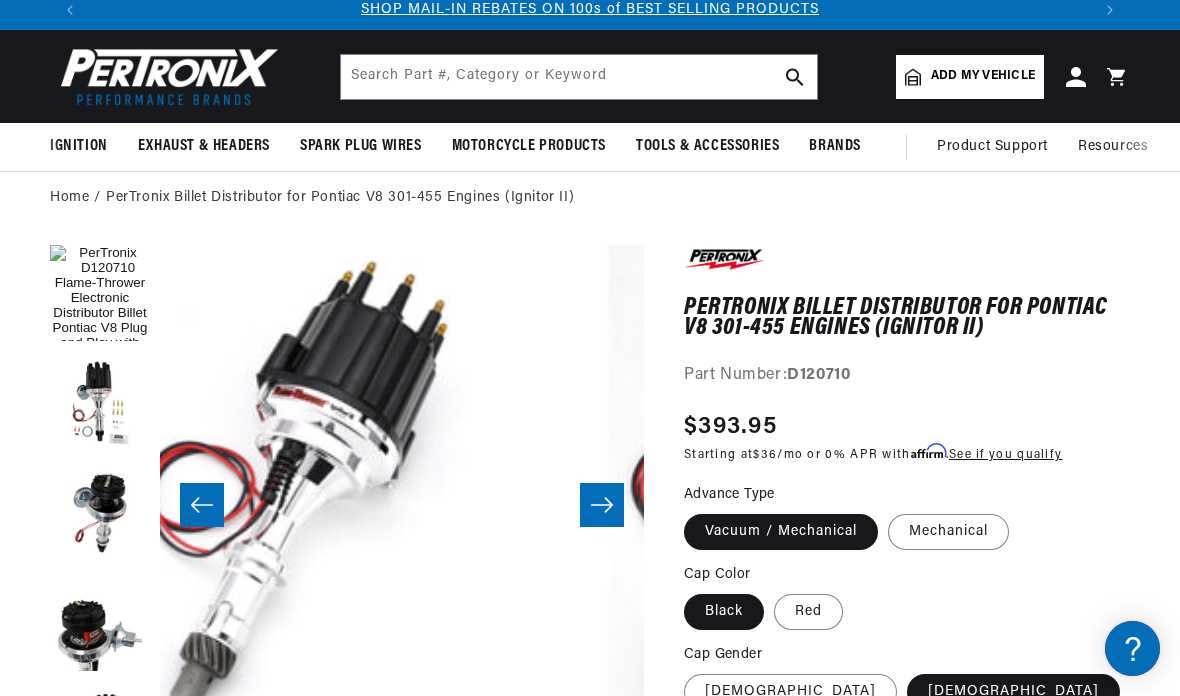 scroll, scrollTop: 0, scrollLeft: 6292, axis: horizontal 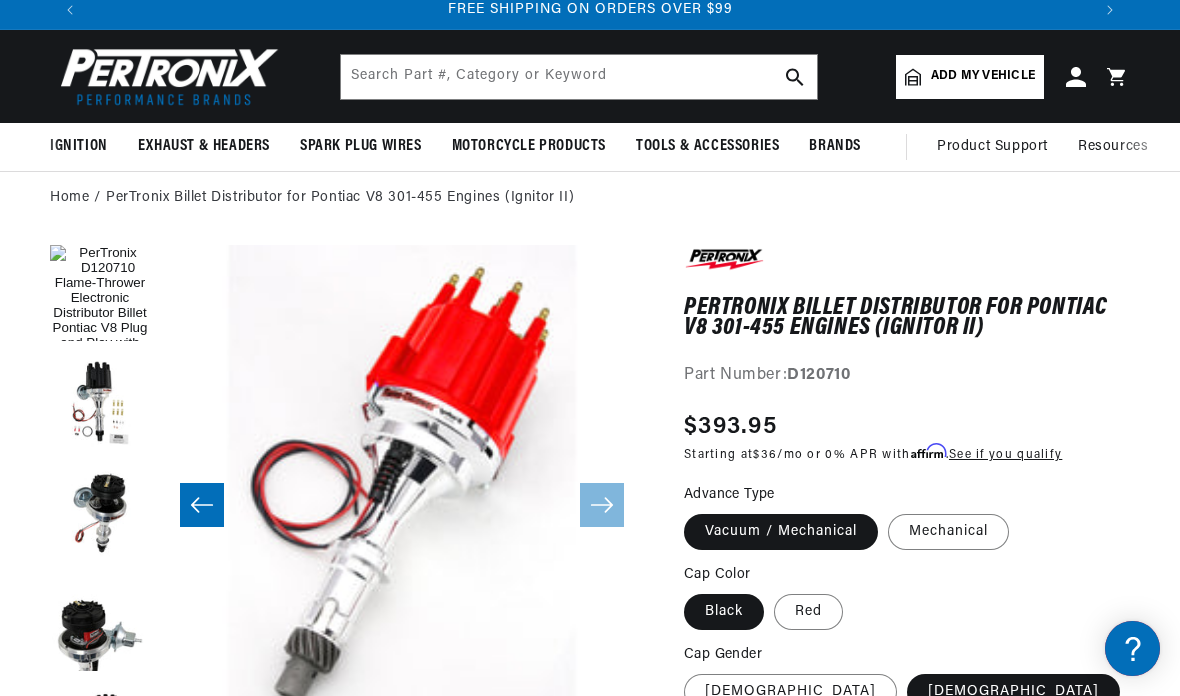 click at bounding box center (100, 405) 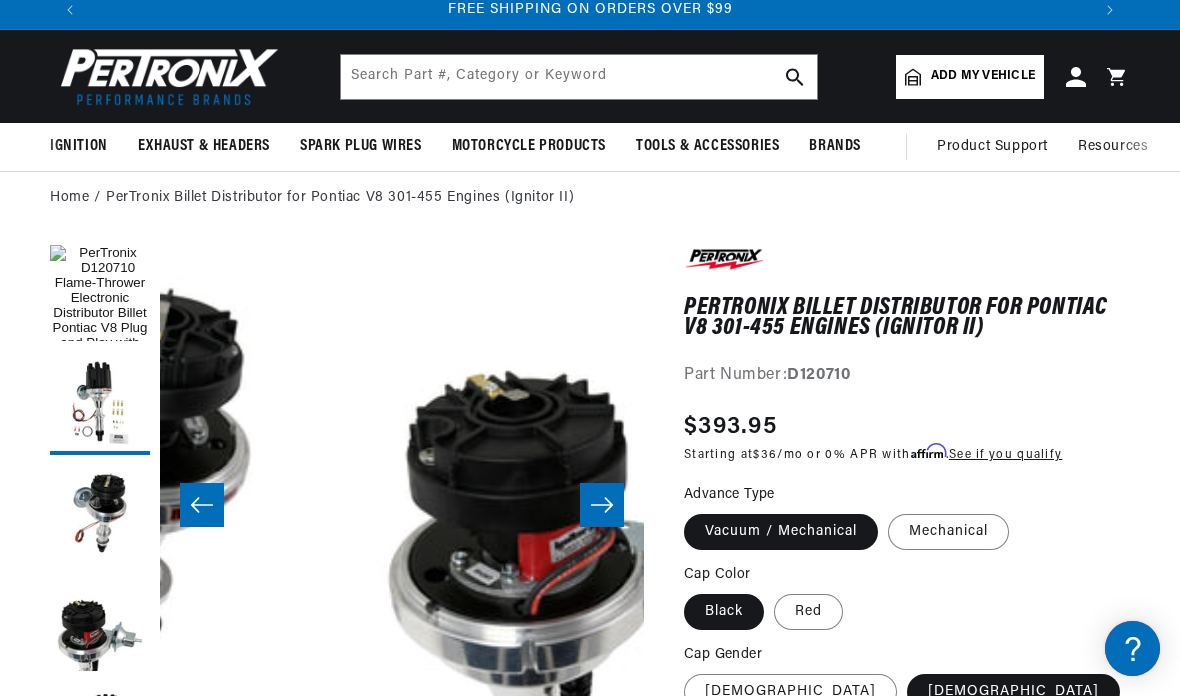 scroll, scrollTop: 0, scrollLeft: 484, axis: horizontal 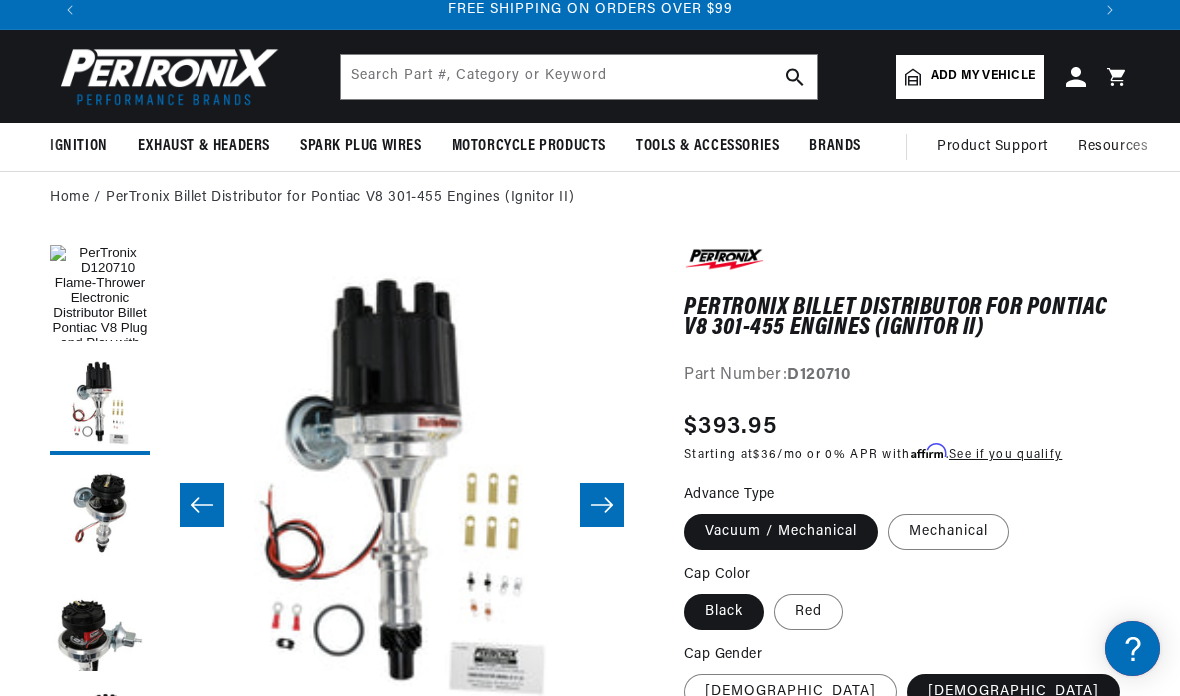 click at bounding box center [100, 295] 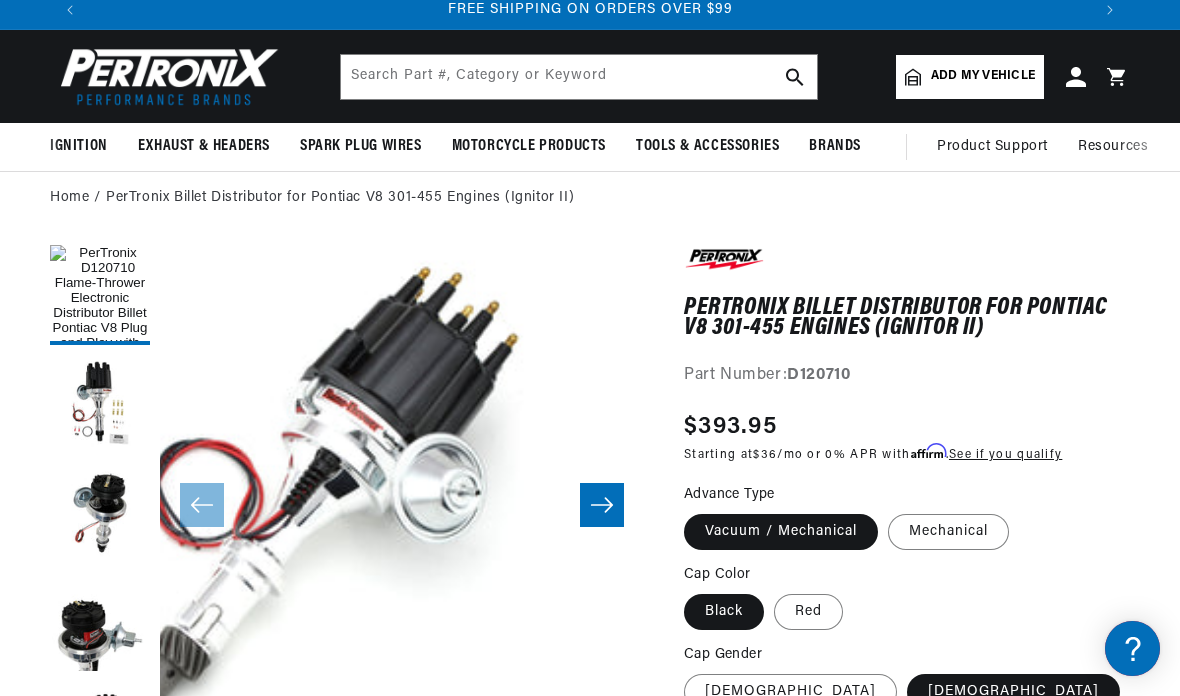 scroll, scrollTop: 0, scrollLeft: 0, axis: both 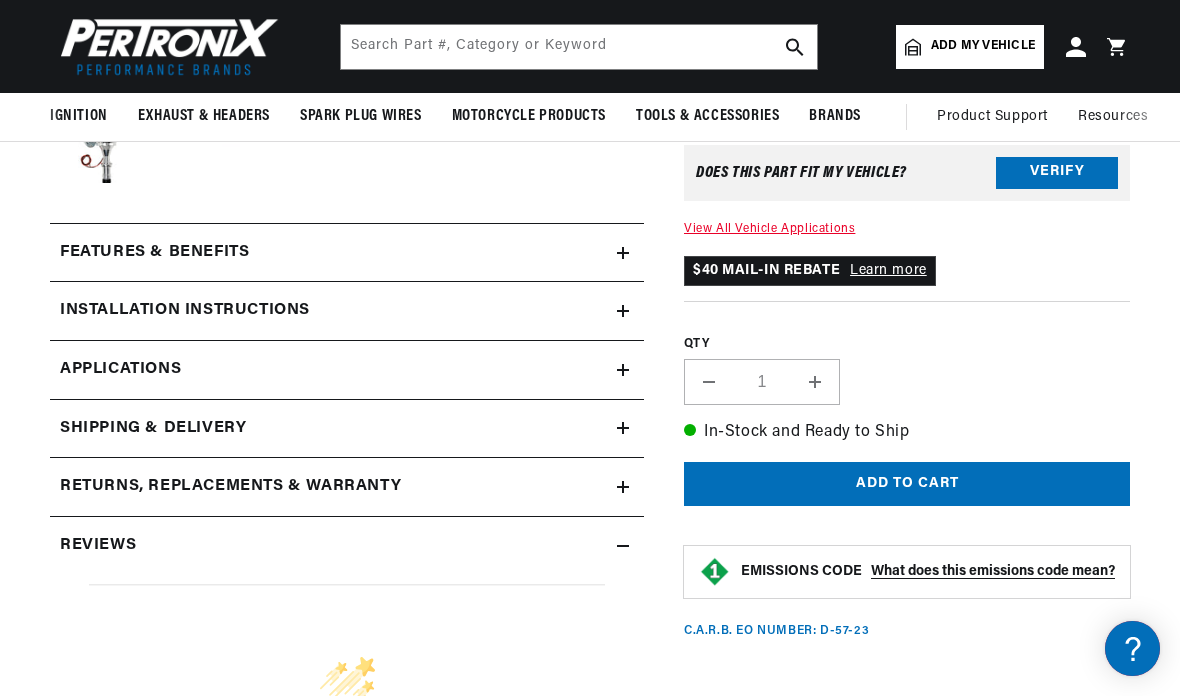 click 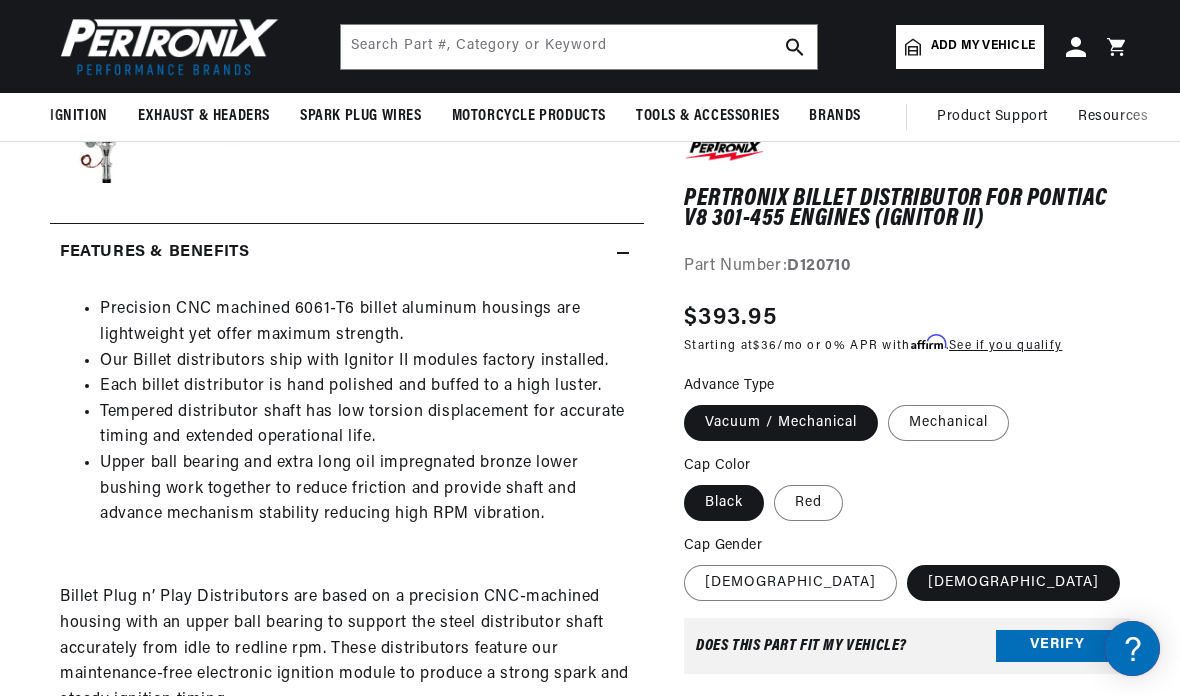 scroll, scrollTop: 0, scrollLeft: 0, axis: both 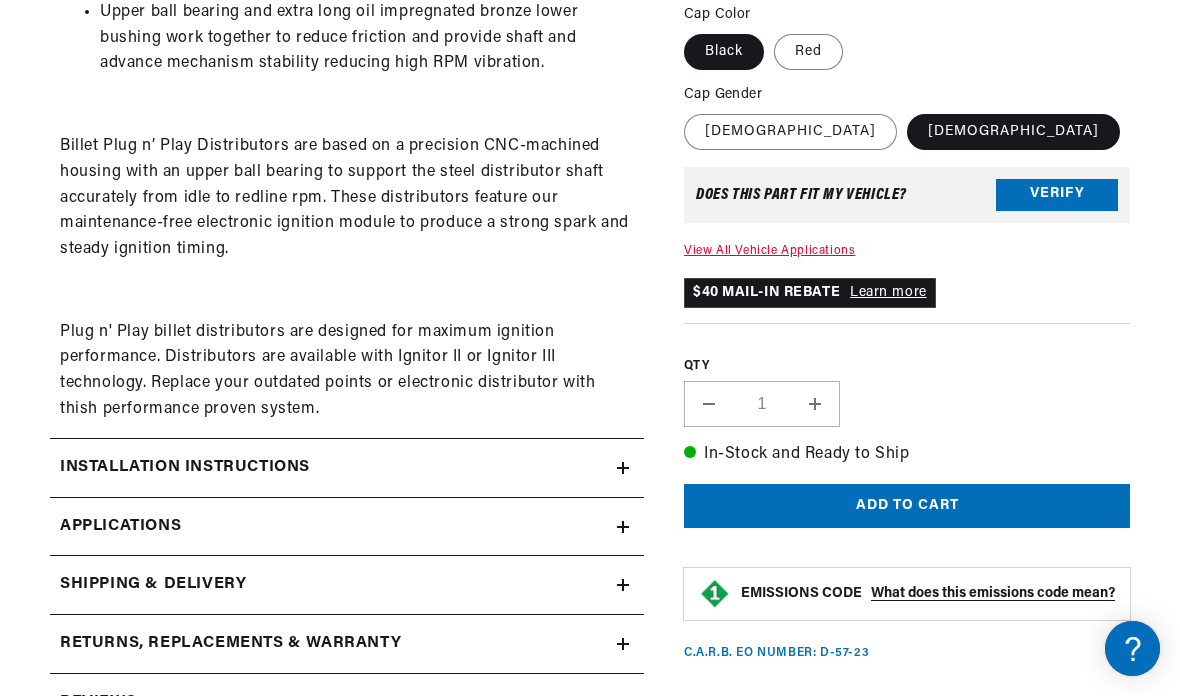click on "Installation instructions" at bounding box center [333, -198] 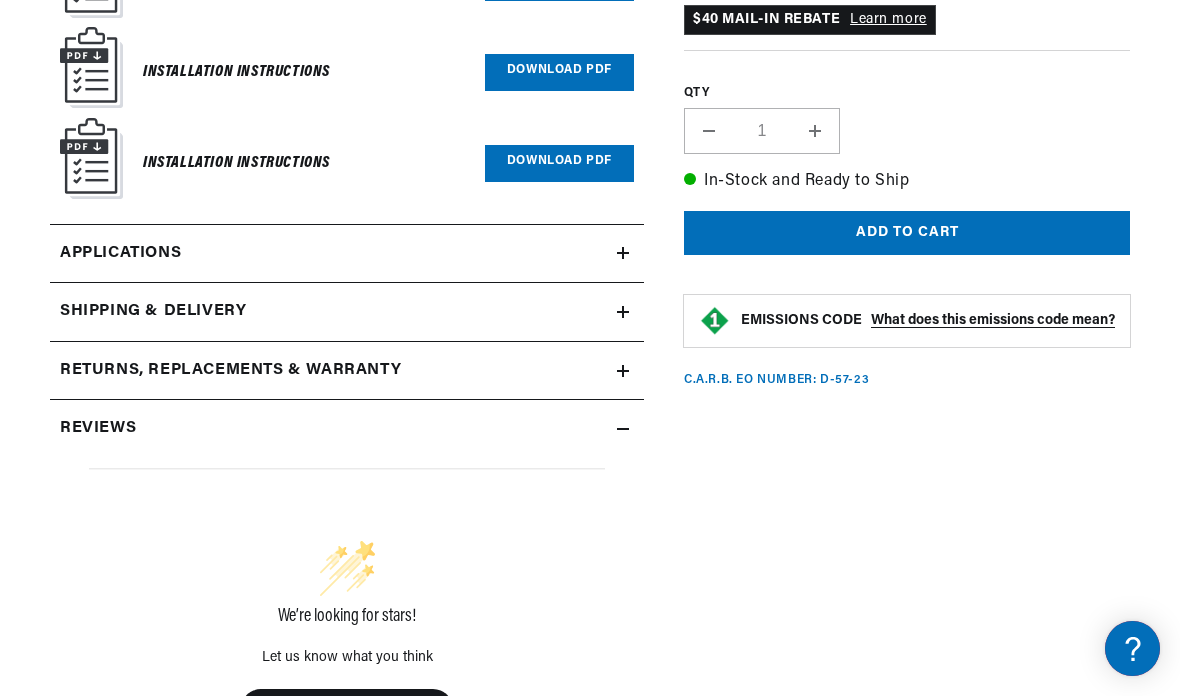 scroll, scrollTop: 2107, scrollLeft: 0, axis: vertical 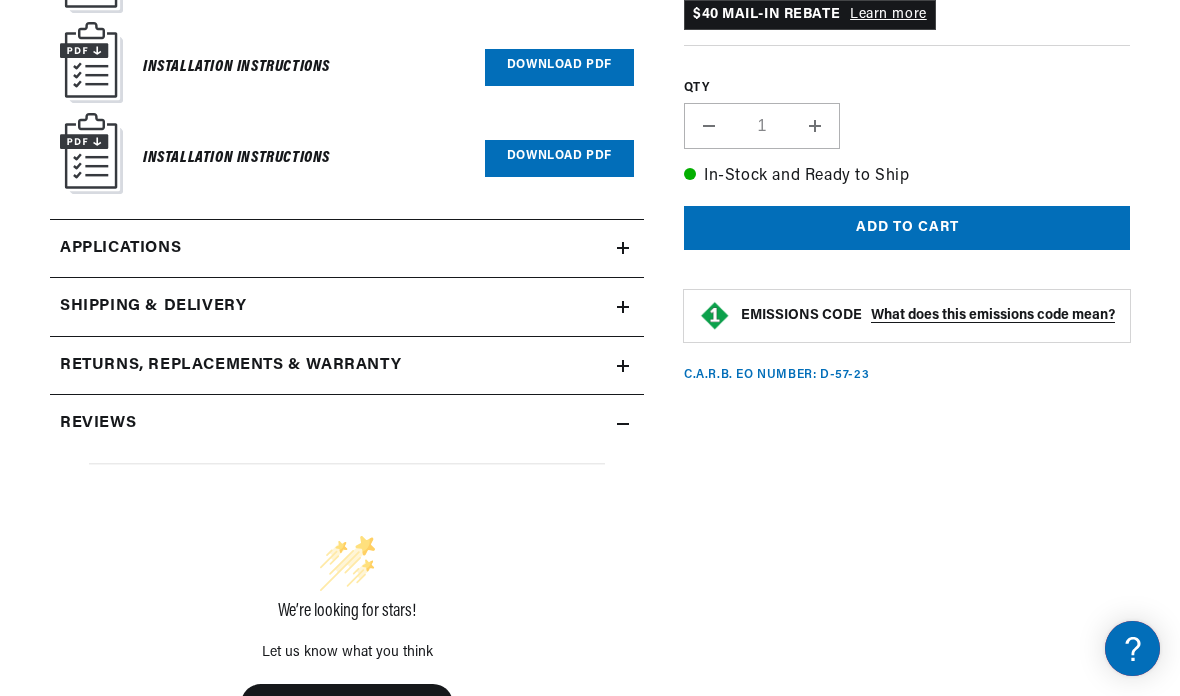 click on "Applications" at bounding box center (347, 249) 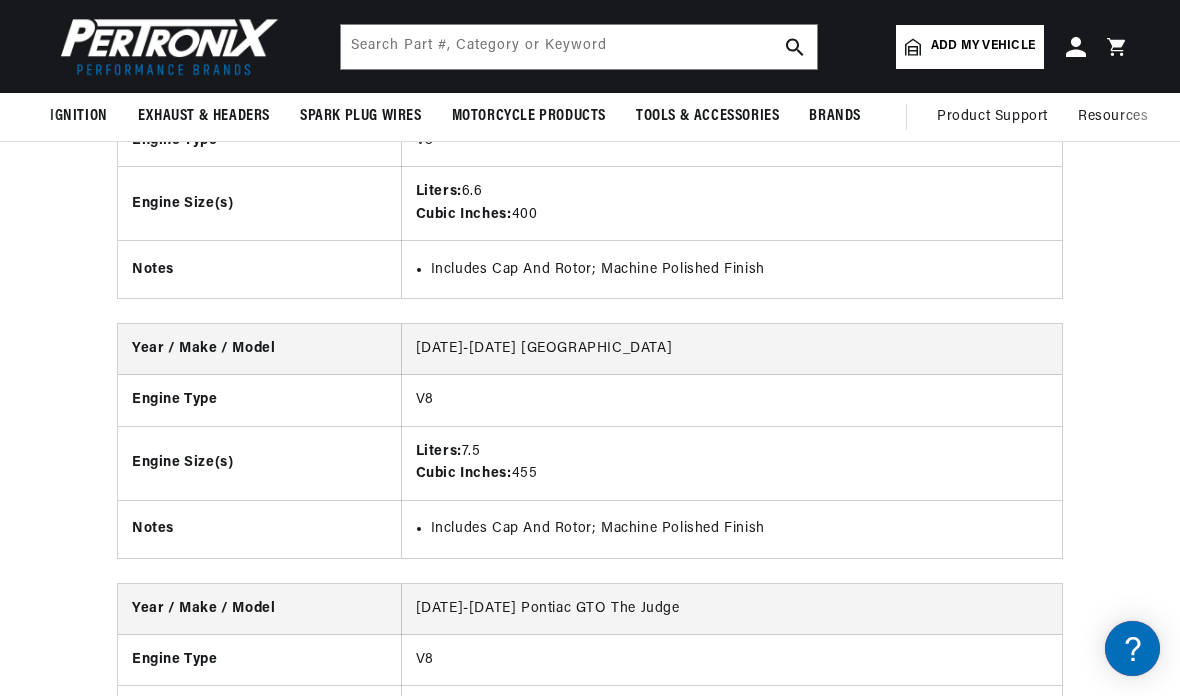 scroll, scrollTop: 3737, scrollLeft: 0, axis: vertical 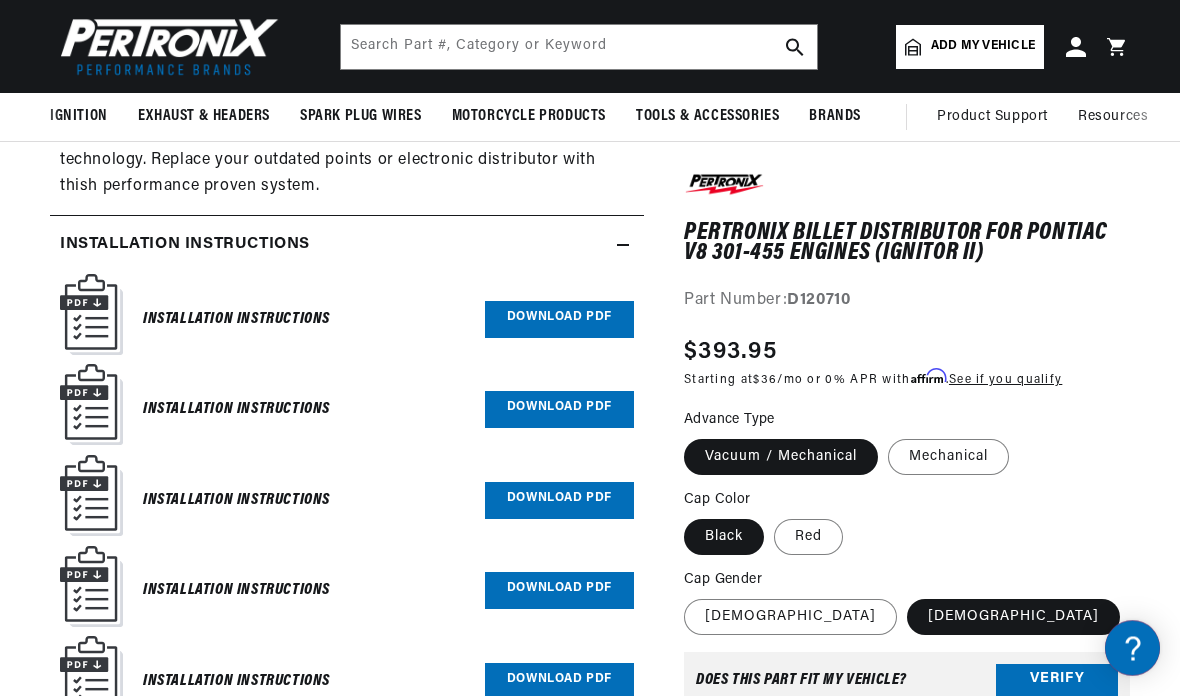 click on "Download PDF" at bounding box center (559, 320) 